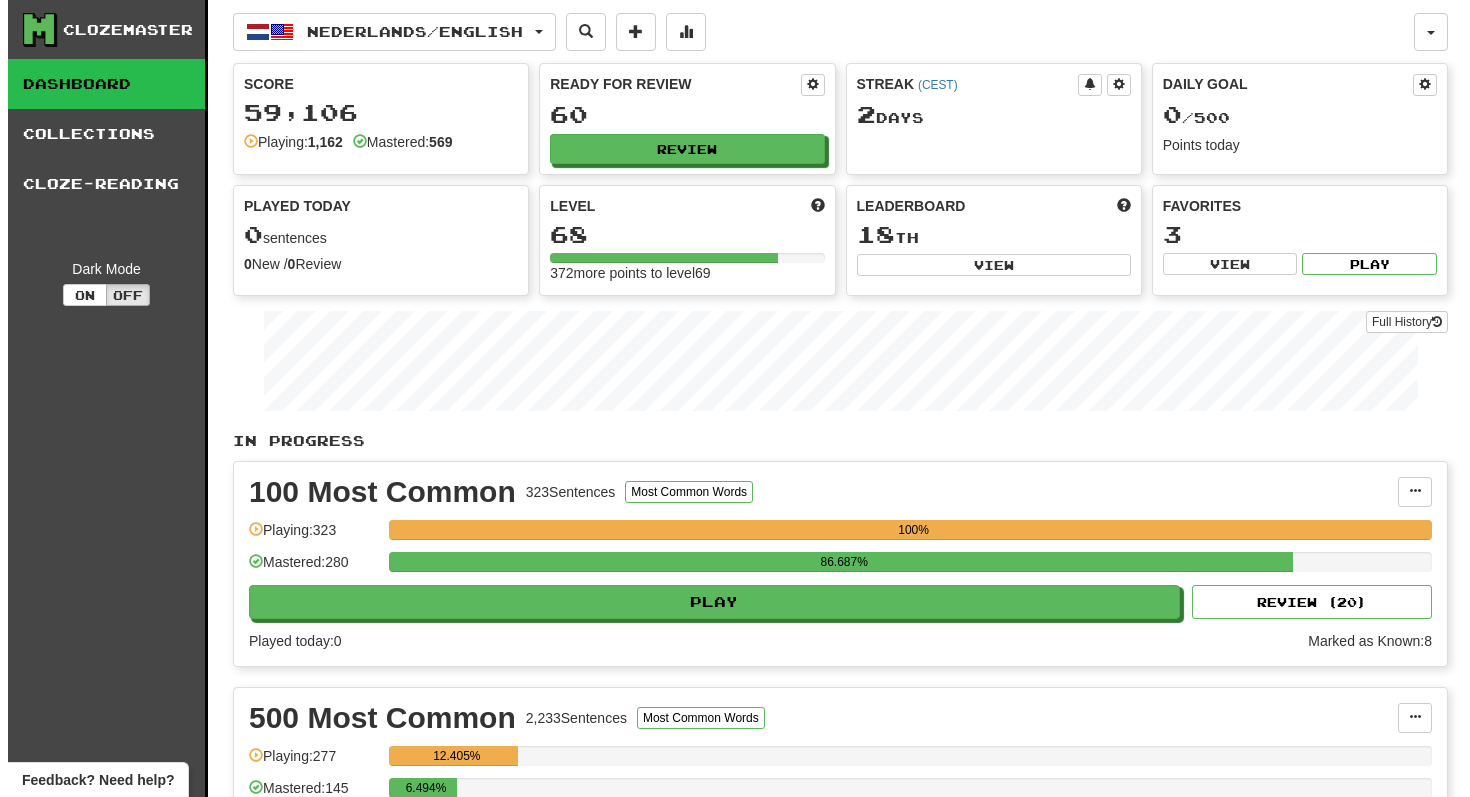 scroll, scrollTop: 0, scrollLeft: 0, axis: both 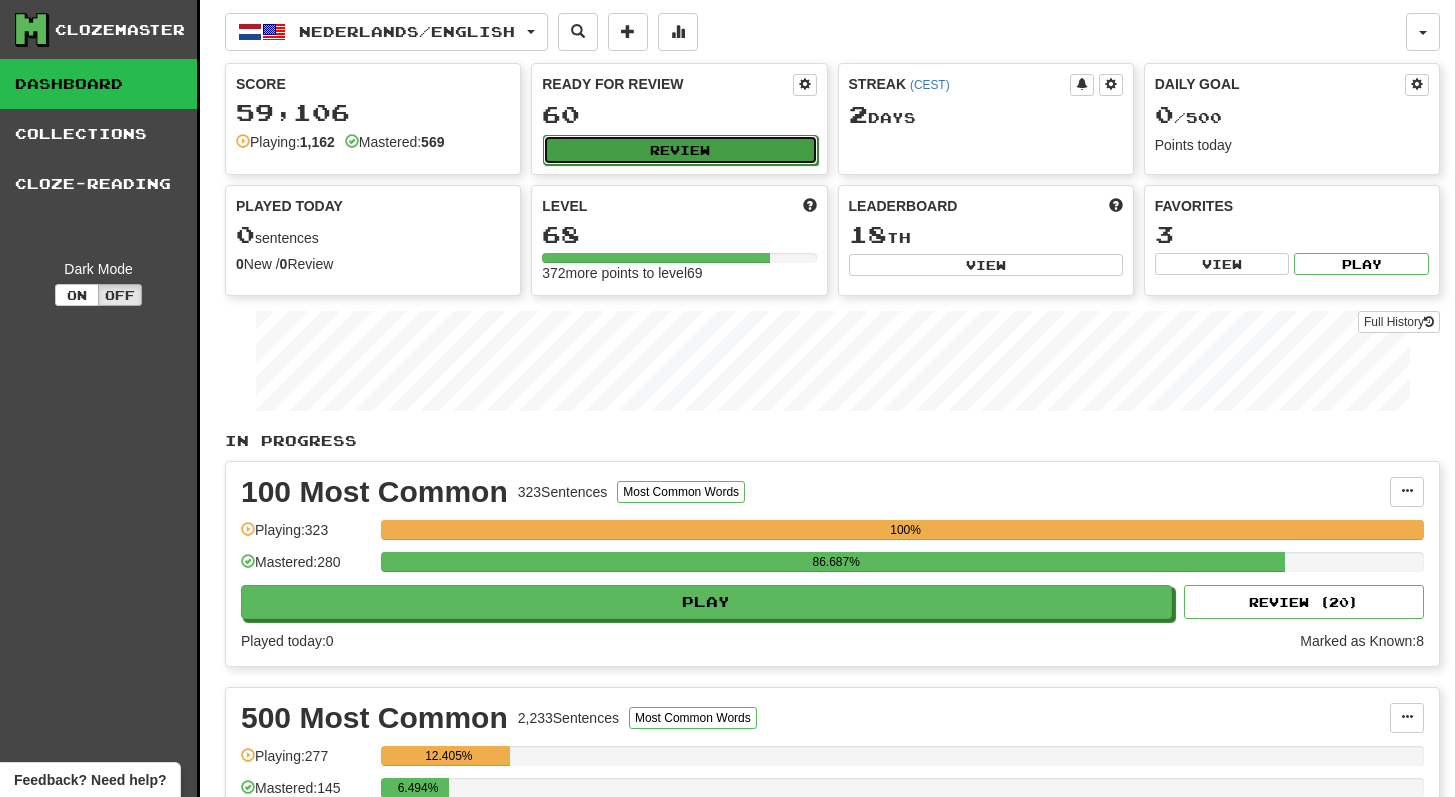 click on "Review" at bounding box center [680, 150] 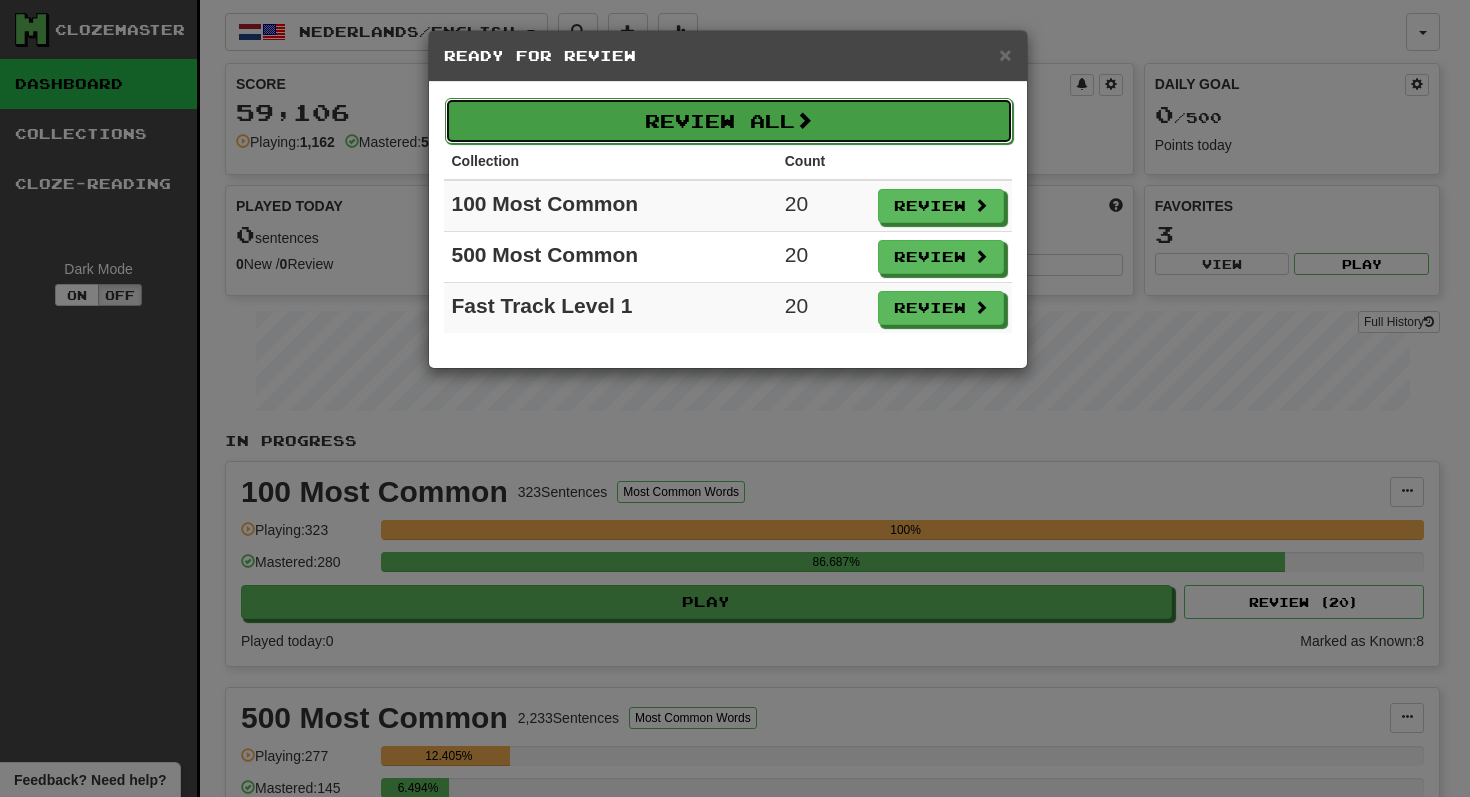 click at bounding box center (804, 120) 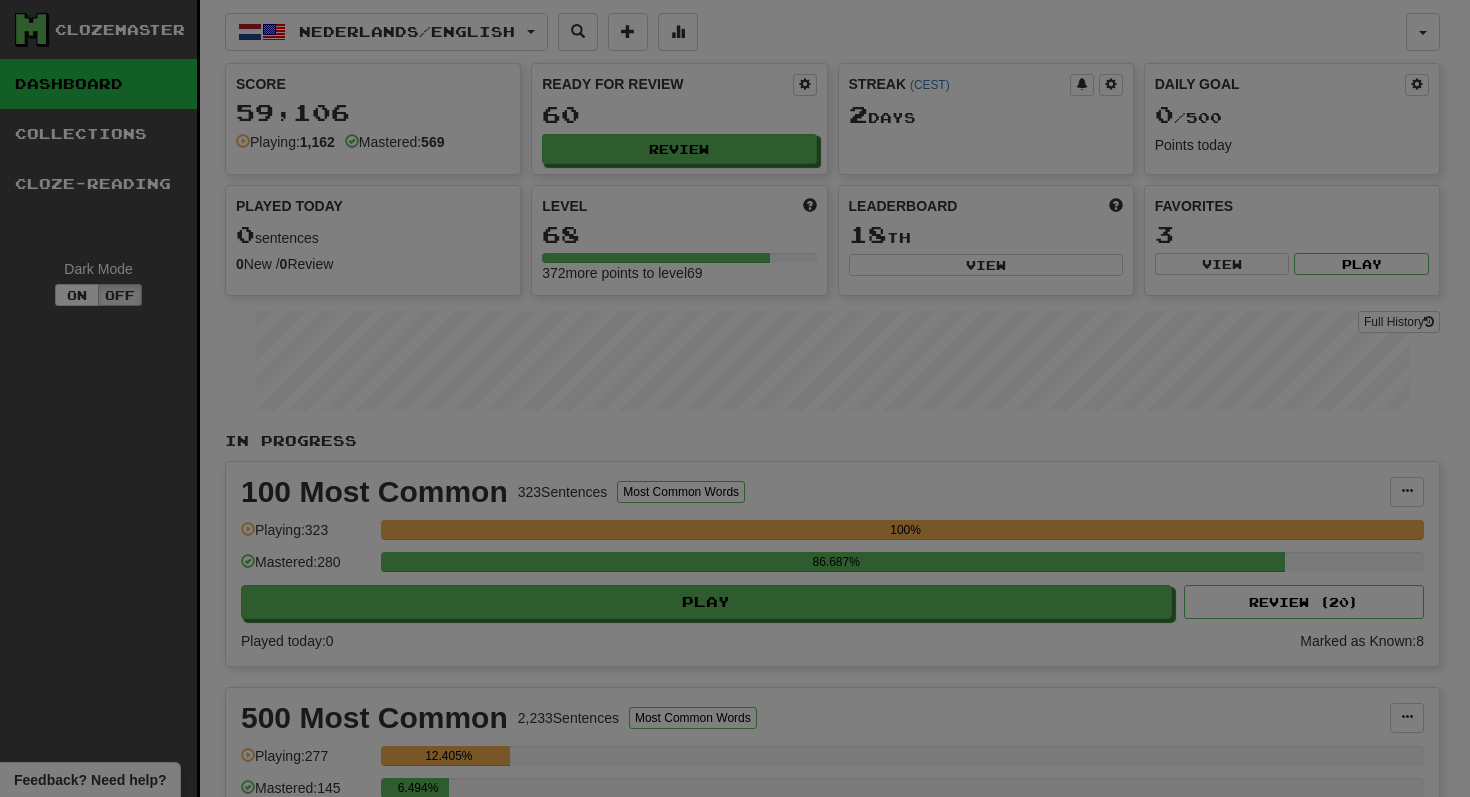 select on "**" 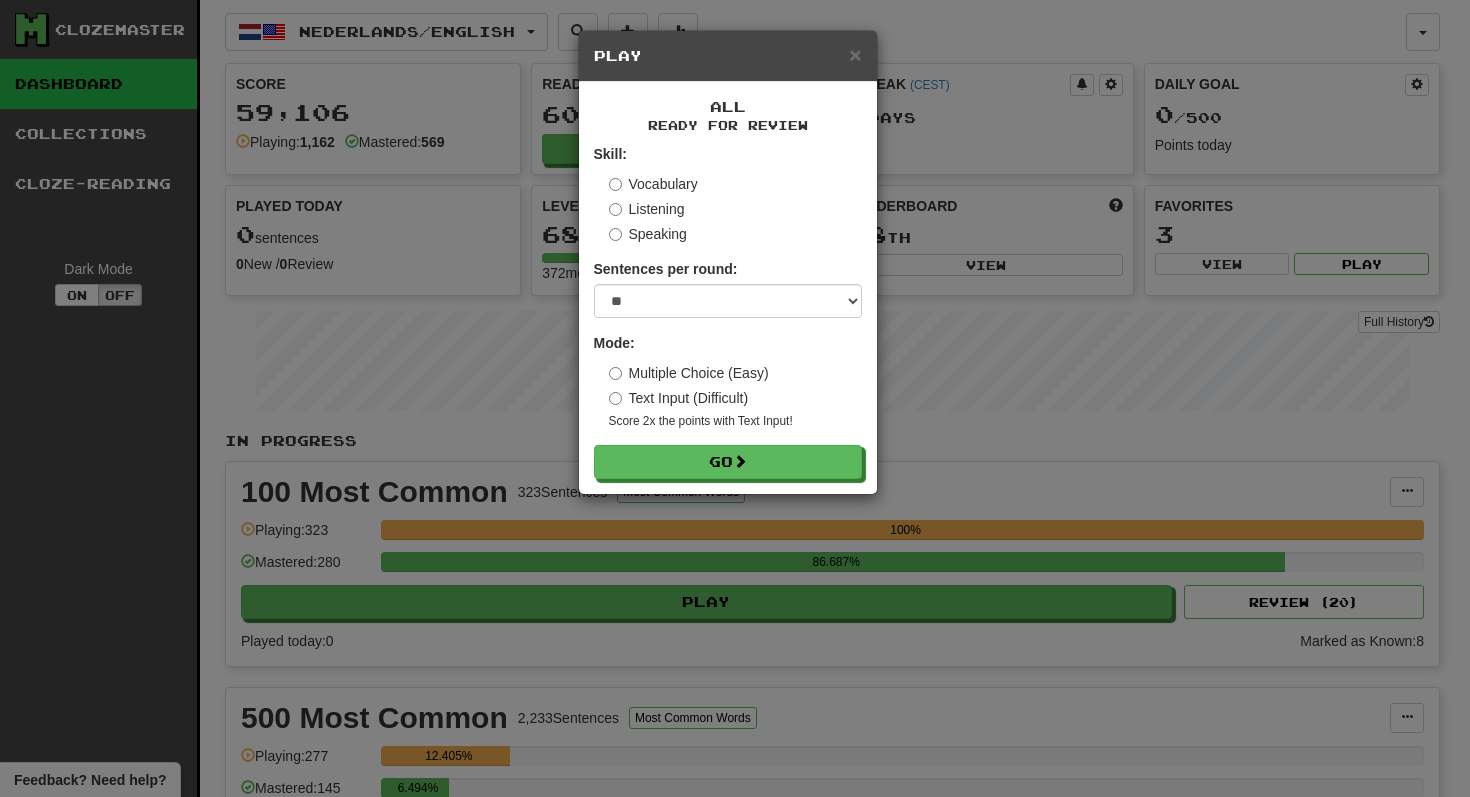 click on "All Ready for Review Skill: Vocabulary Listening Speaking Sentences per round: * ** ** ** ** ** *** ******** Mode: Multiple Choice (Easy) Text Input (Difficult) Score 2x the points with Text Input ! Go" at bounding box center [728, 288] 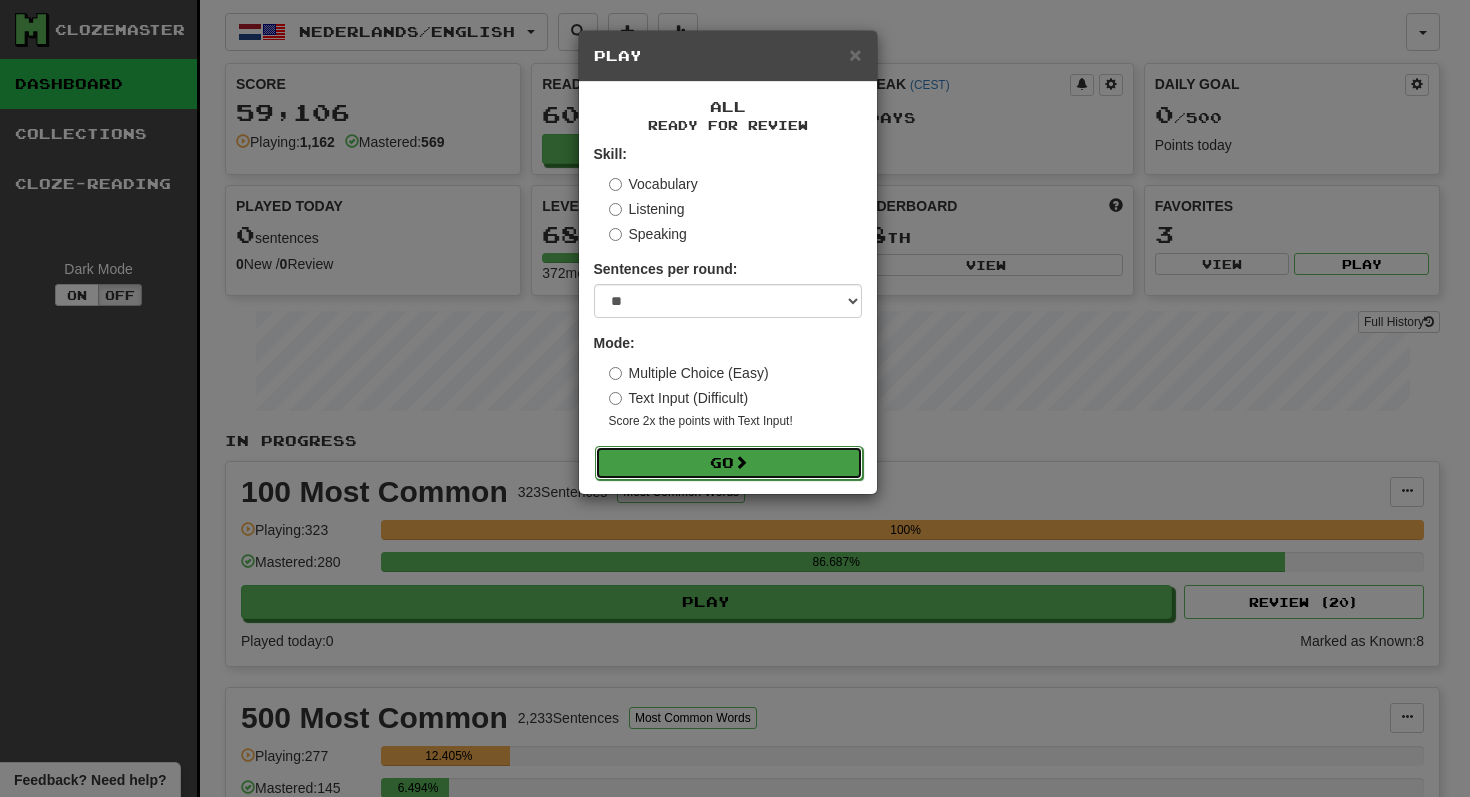 click on "Go" at bounding box center (729, 463) 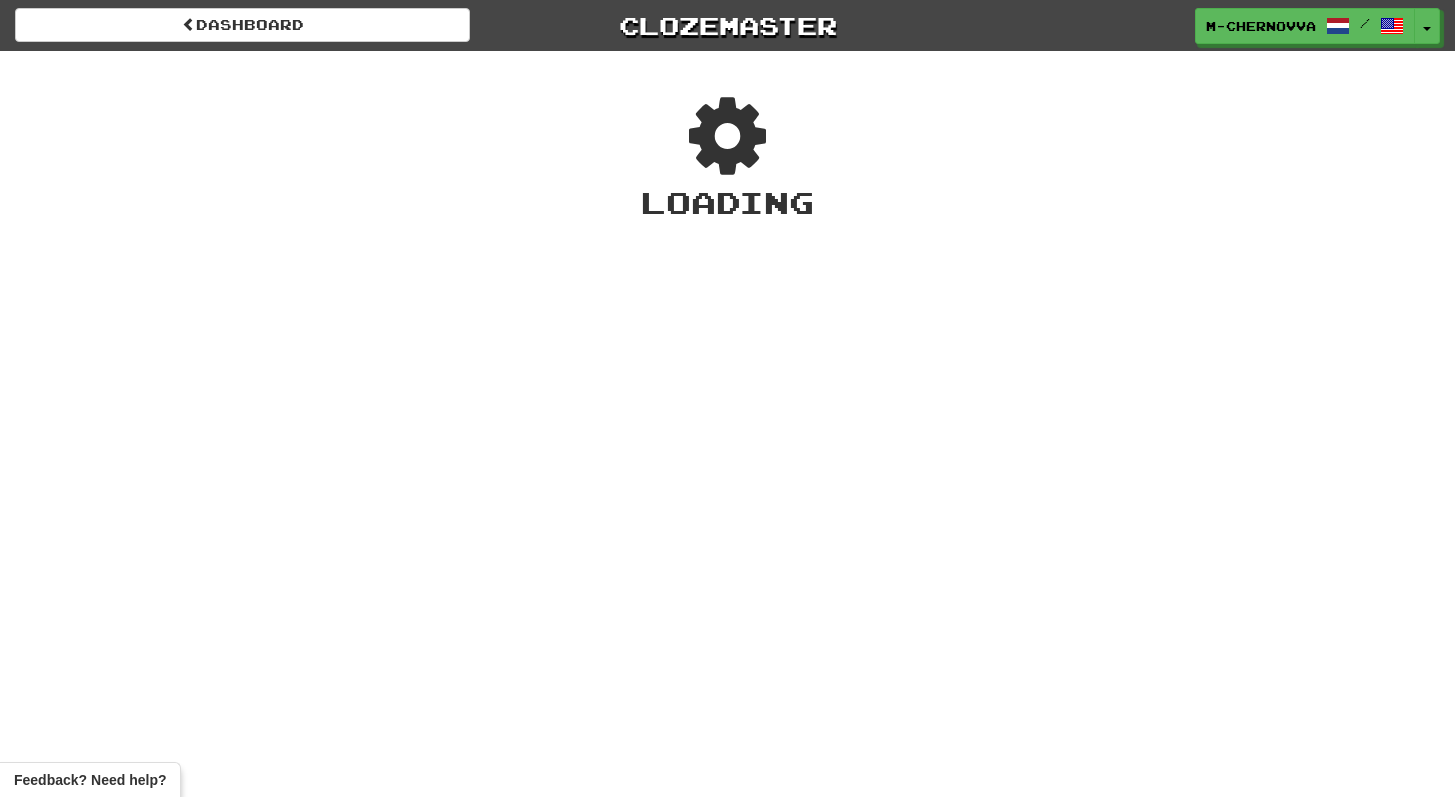 scroll, scrollTop: 0, scrollLeft: 0, axis: both 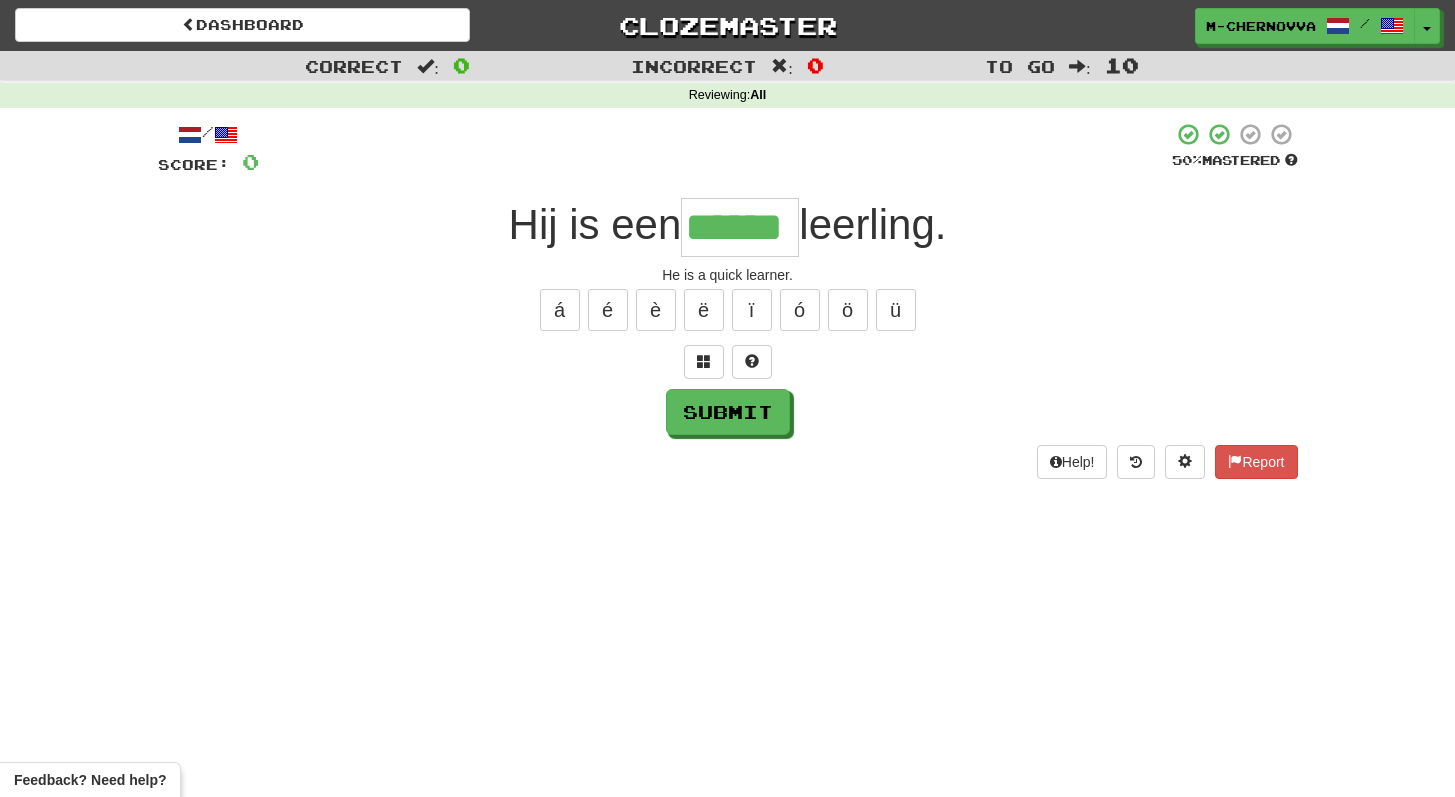type on "******" 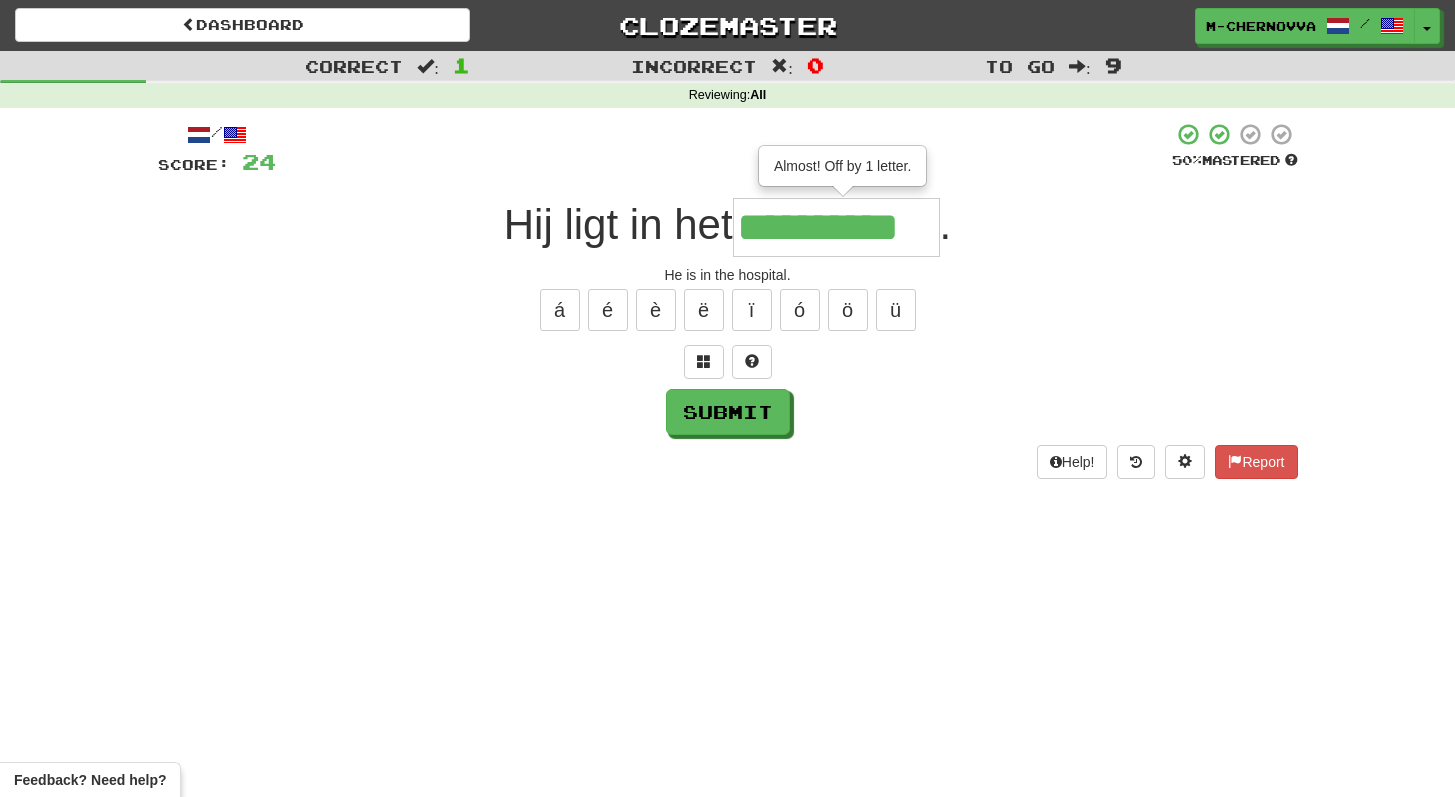 type on "**********" 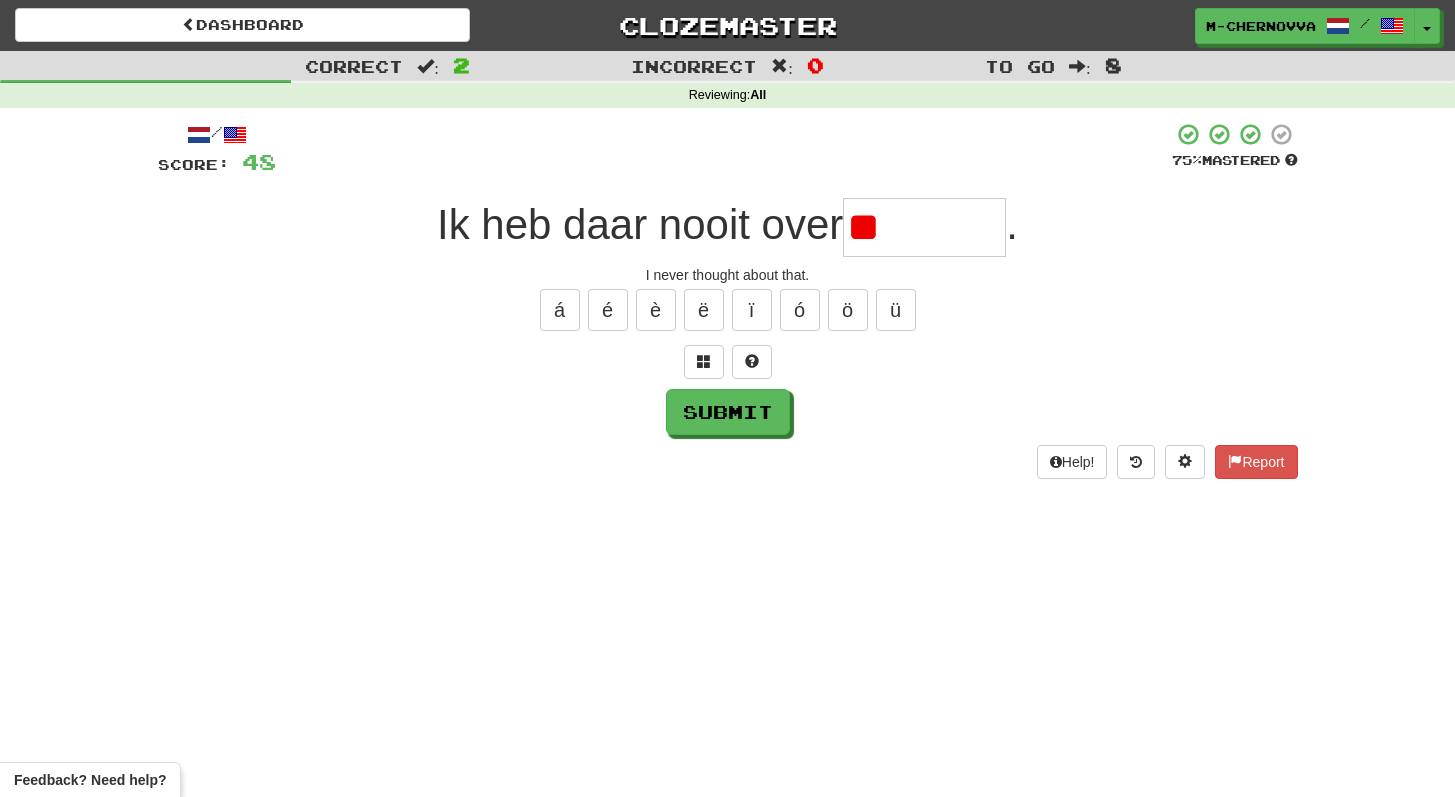 type on "*" 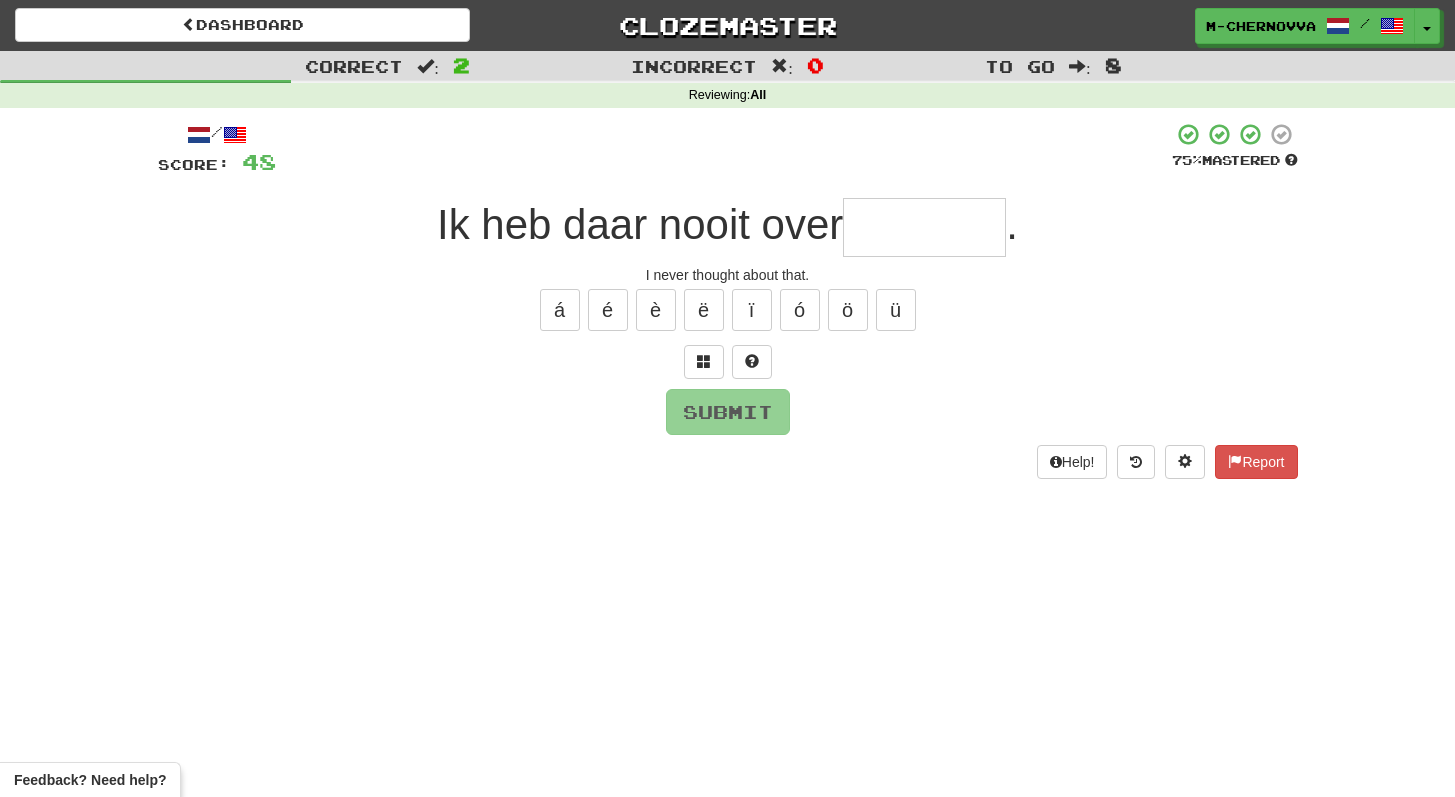 type on "*" 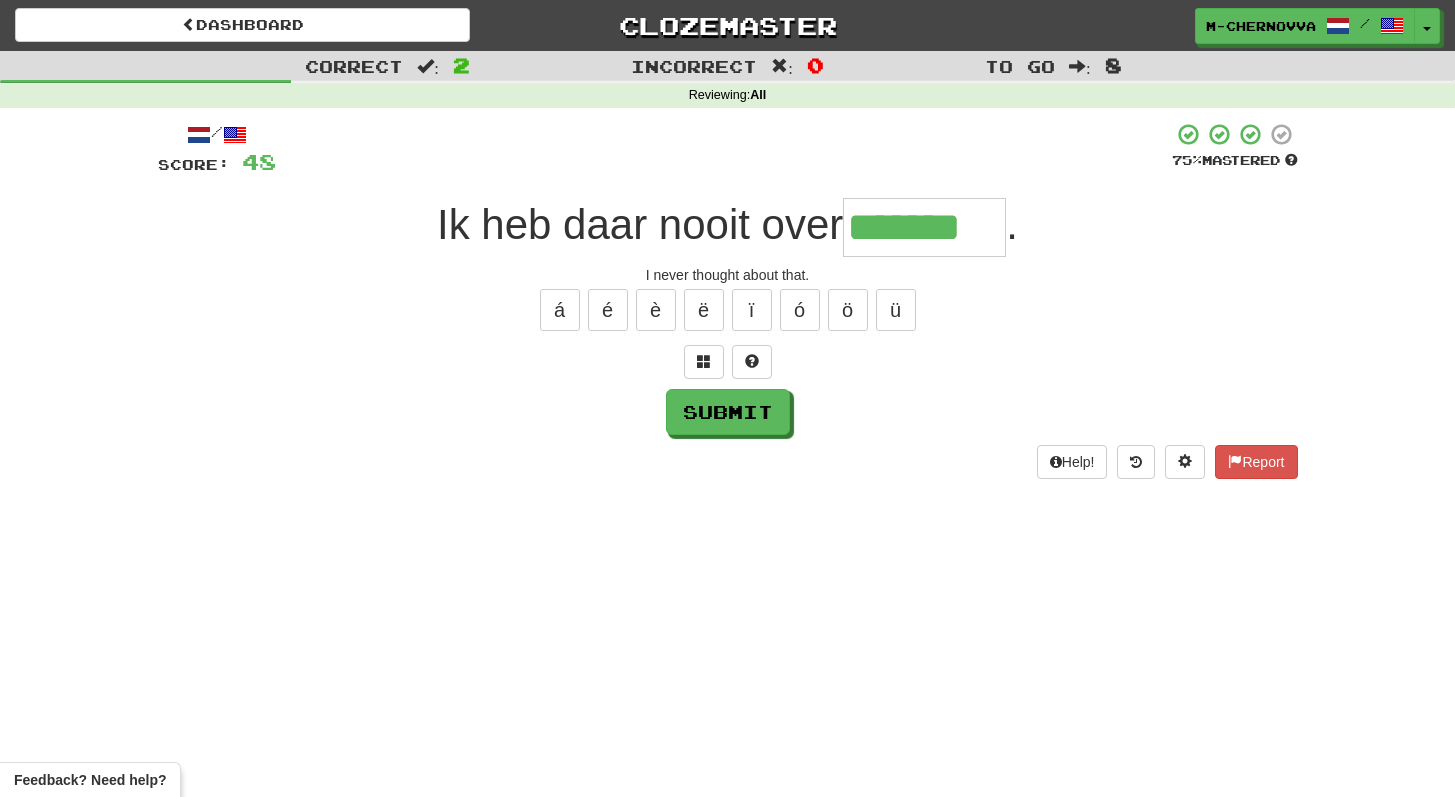 type on "*******" 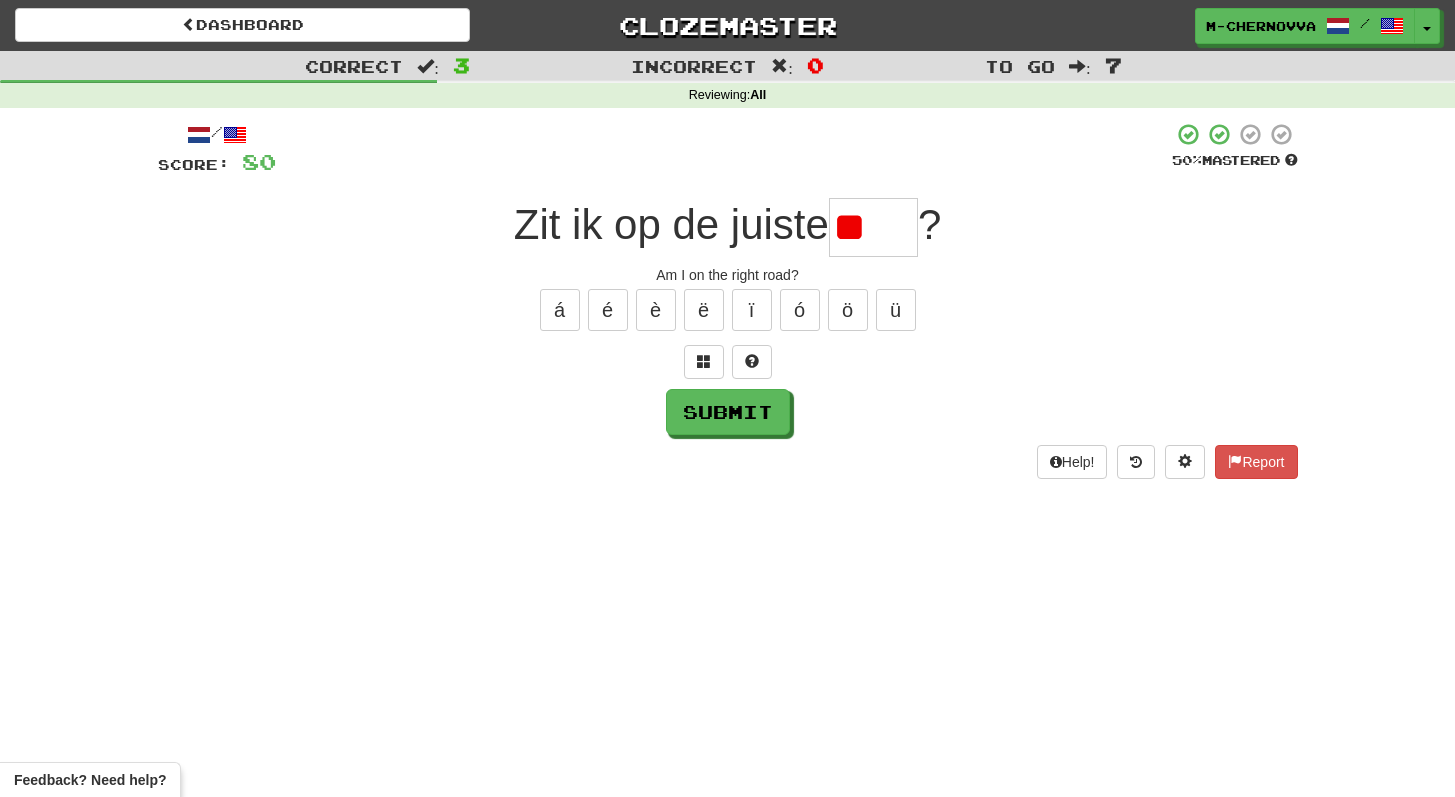type on "*" 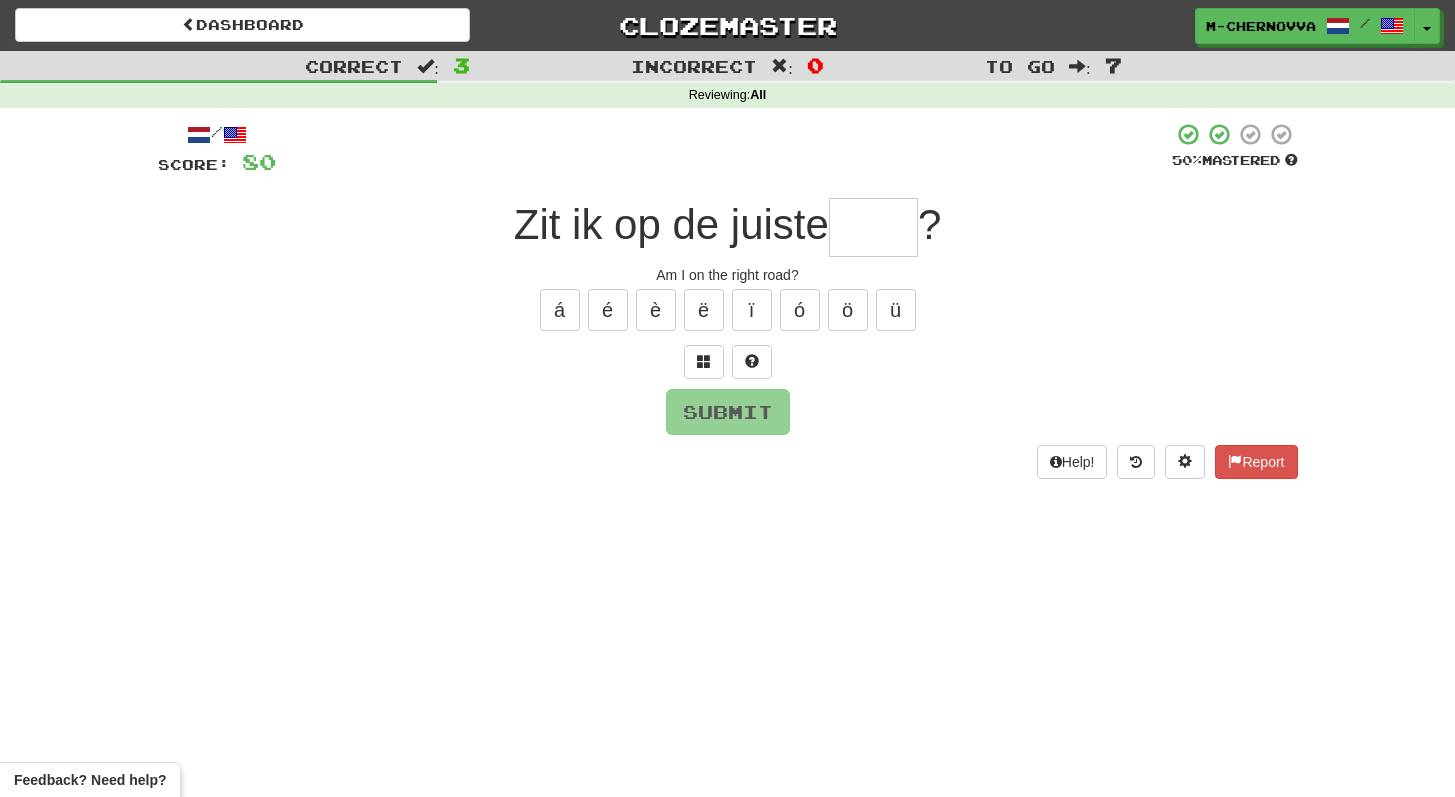 type on "*" 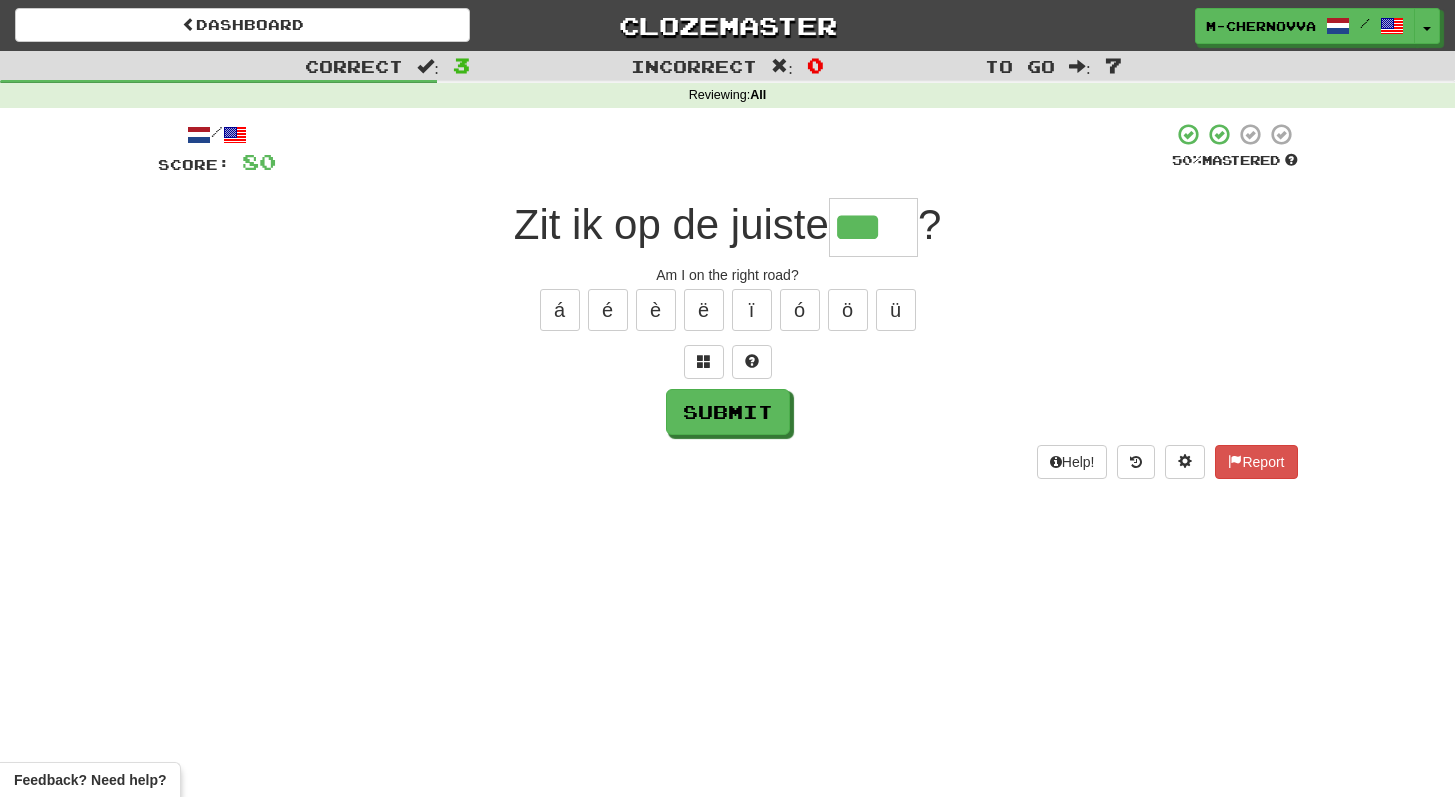 type on "***" 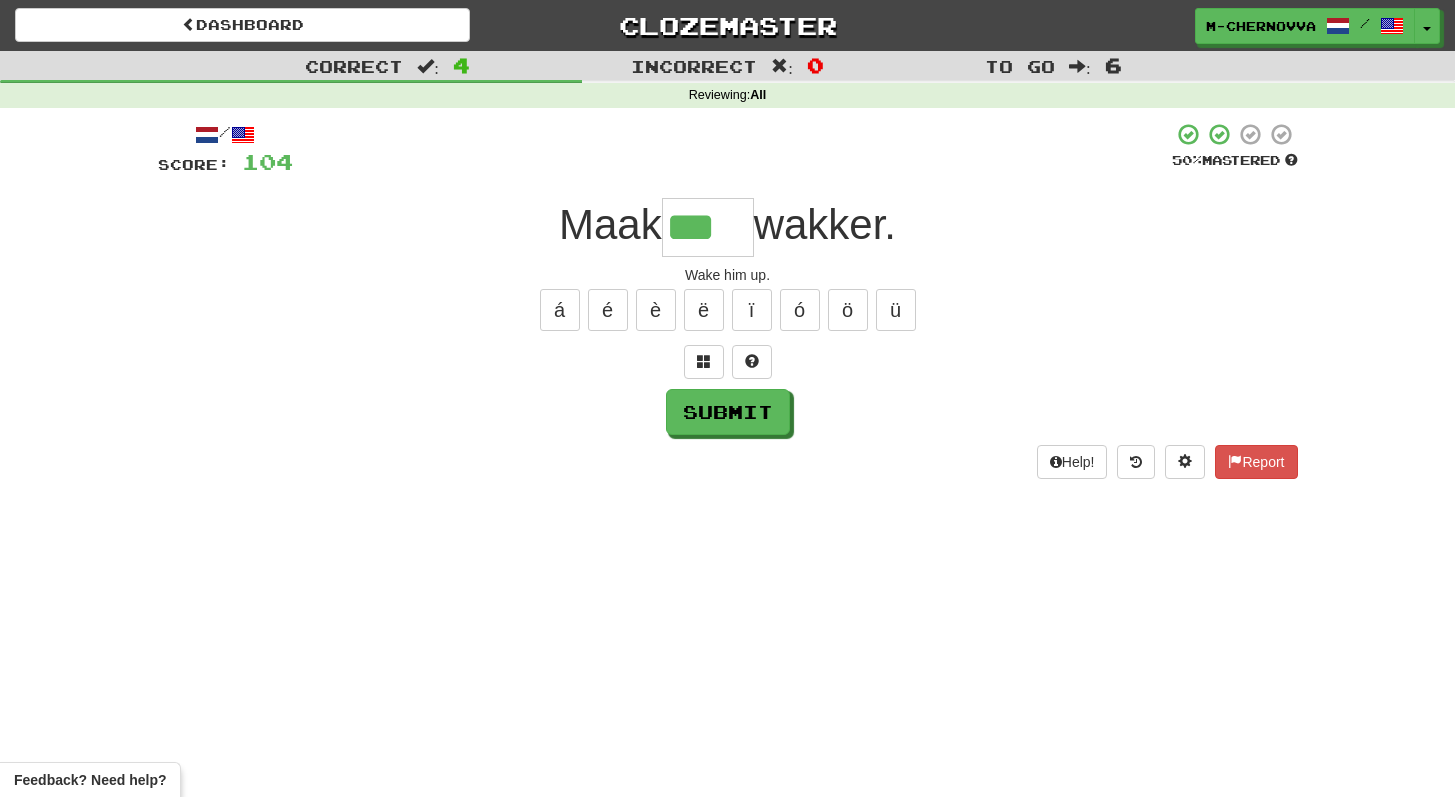 type on "***" 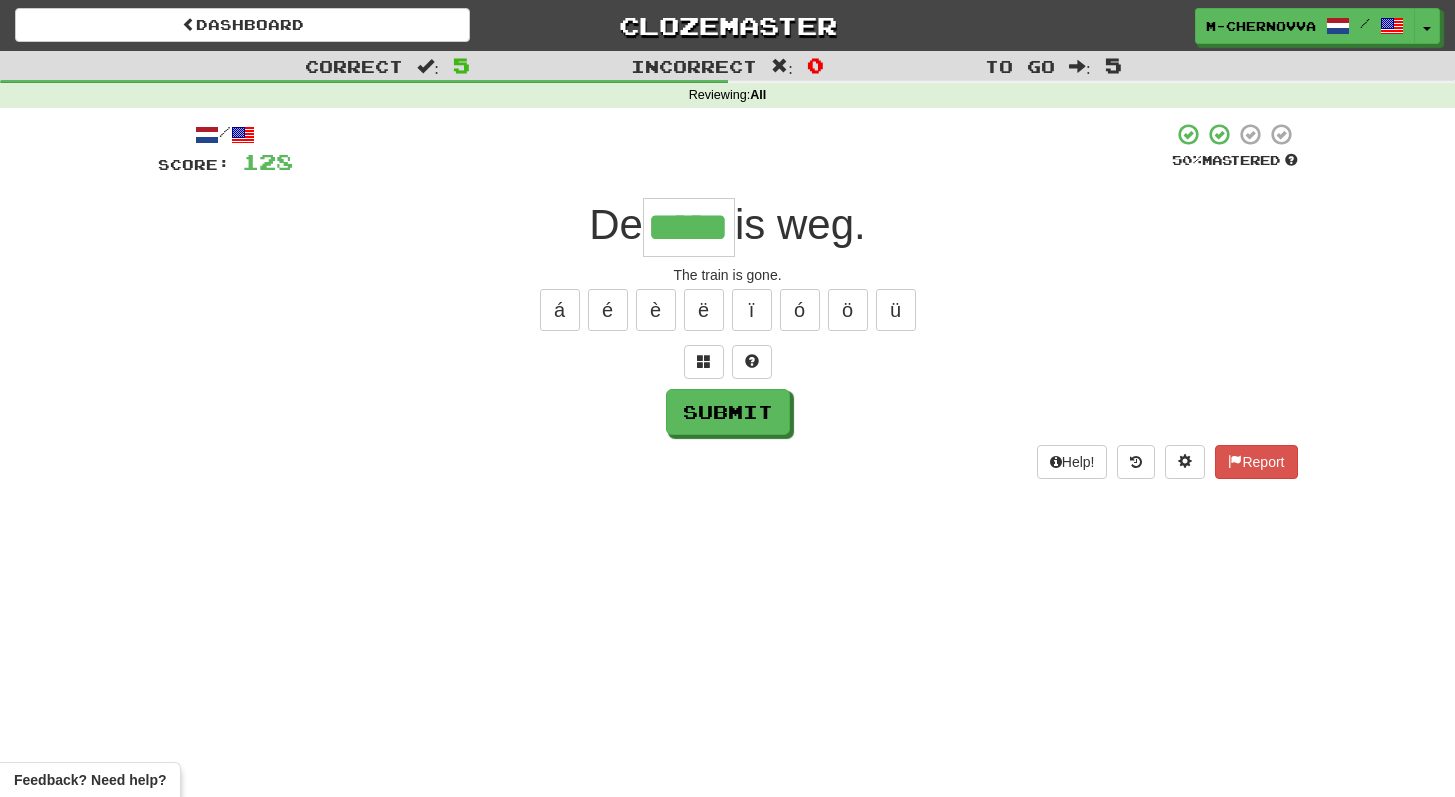 type on "*****" 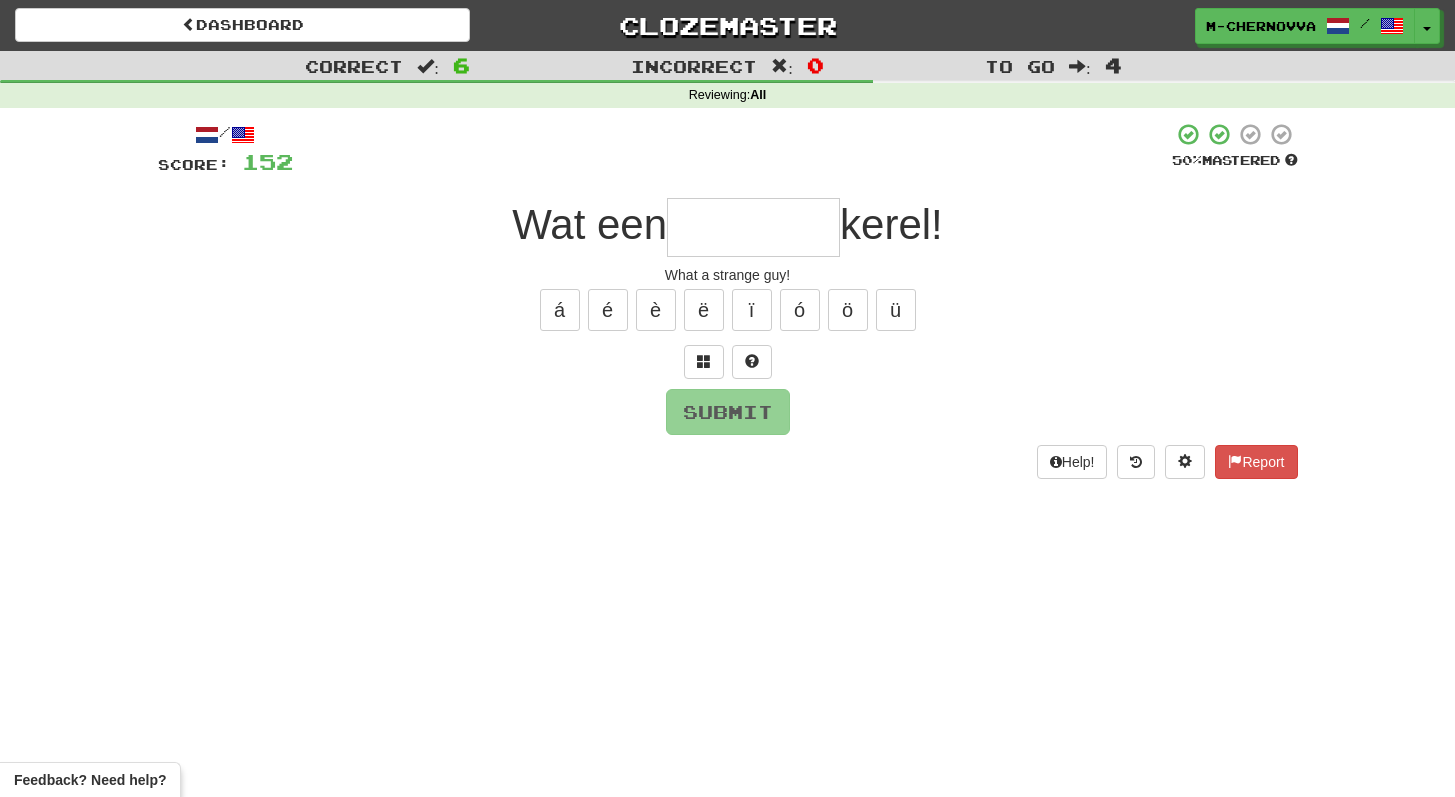click on "Wat een   kerel!" at bounding box center [728, 227] 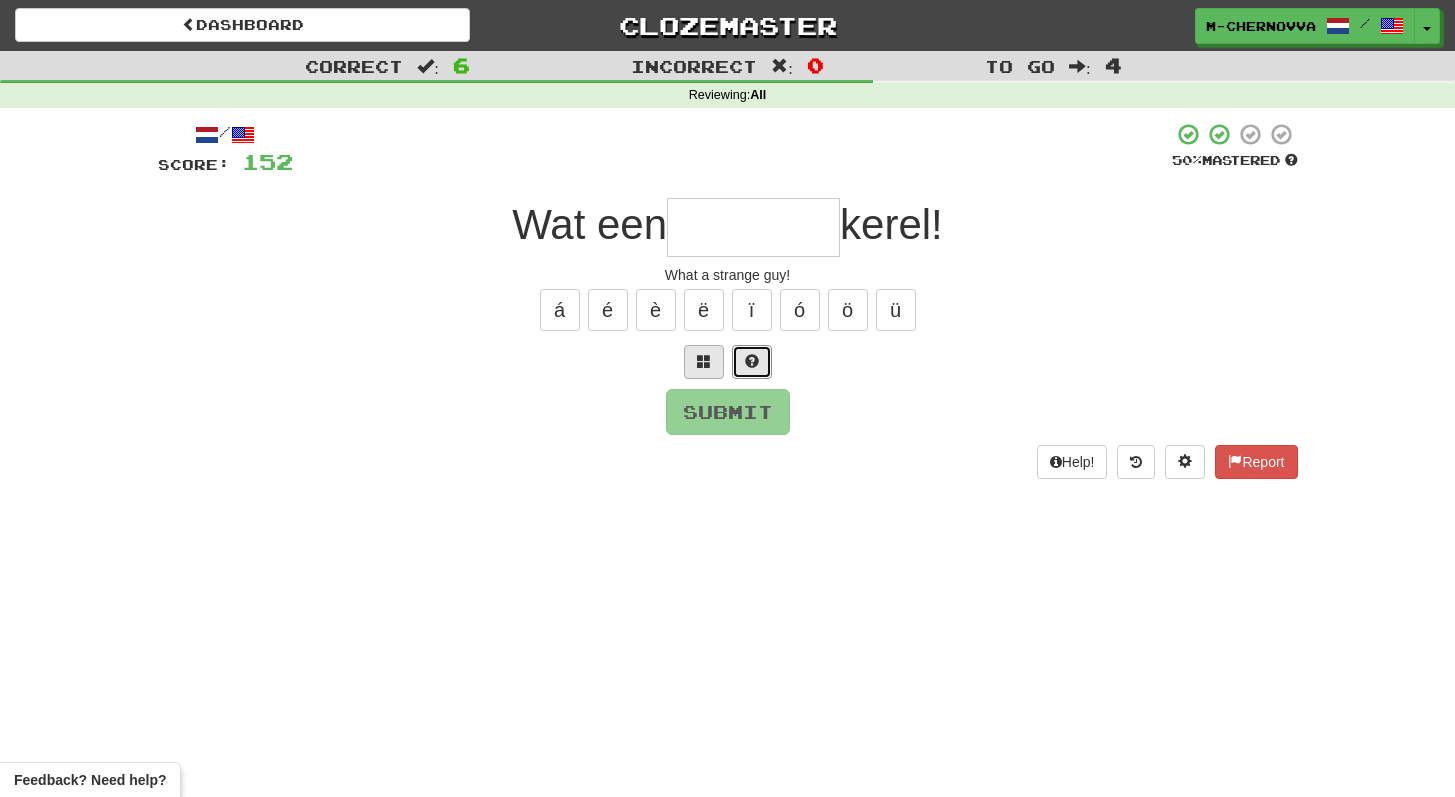 click at bounding box center [752, 362] 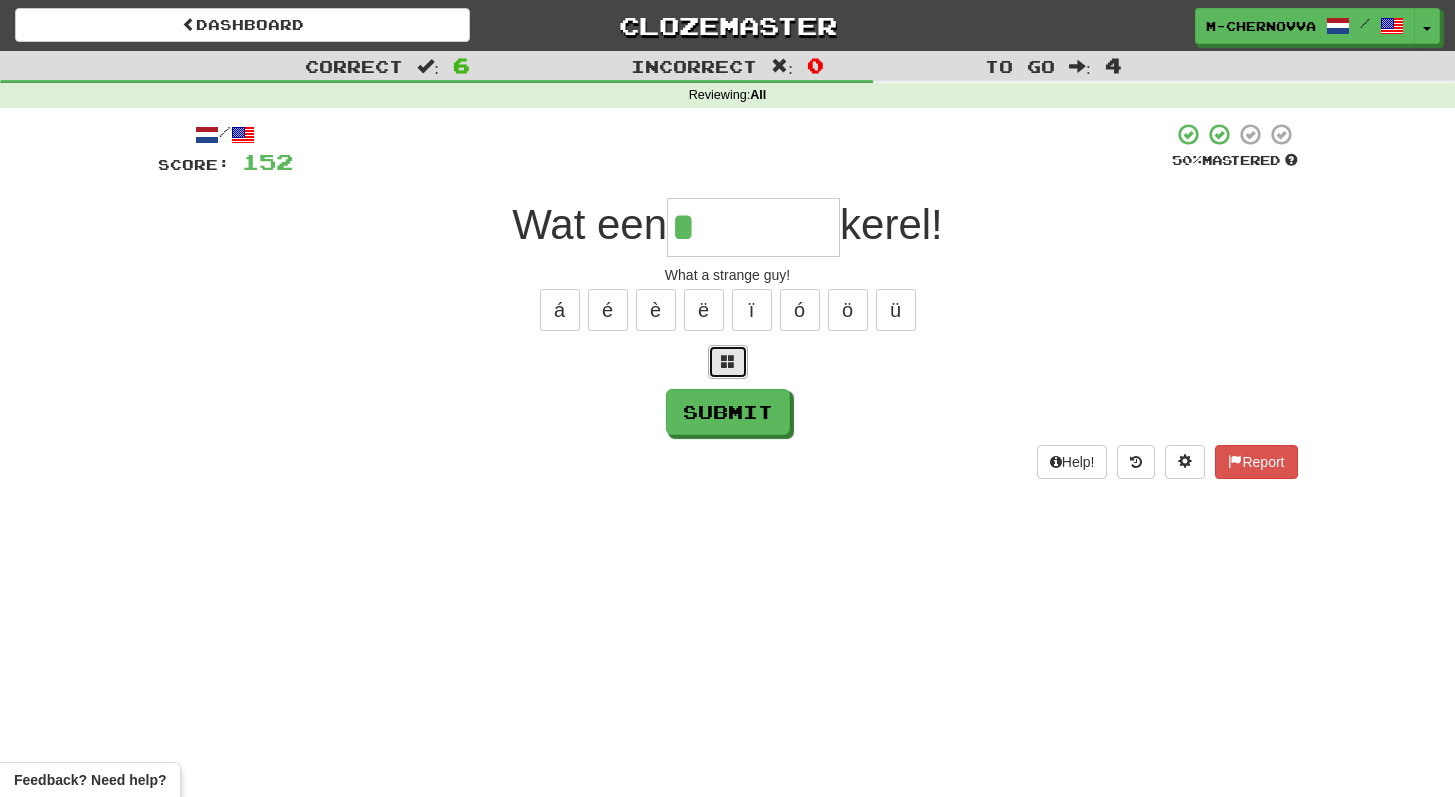 click at bounding box center (728, 362) 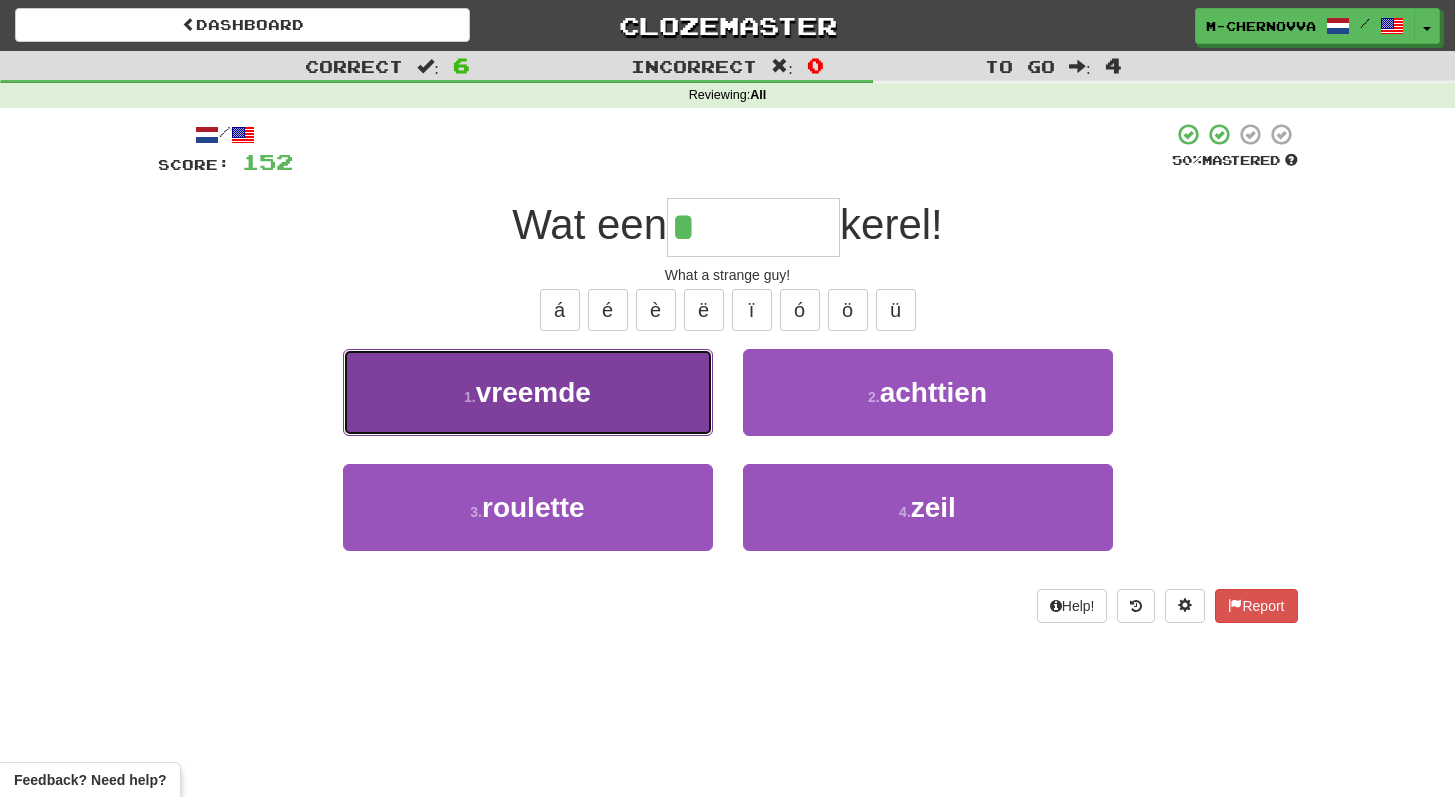 click on "1 .  vreemde" at bounding box center [528, 392] 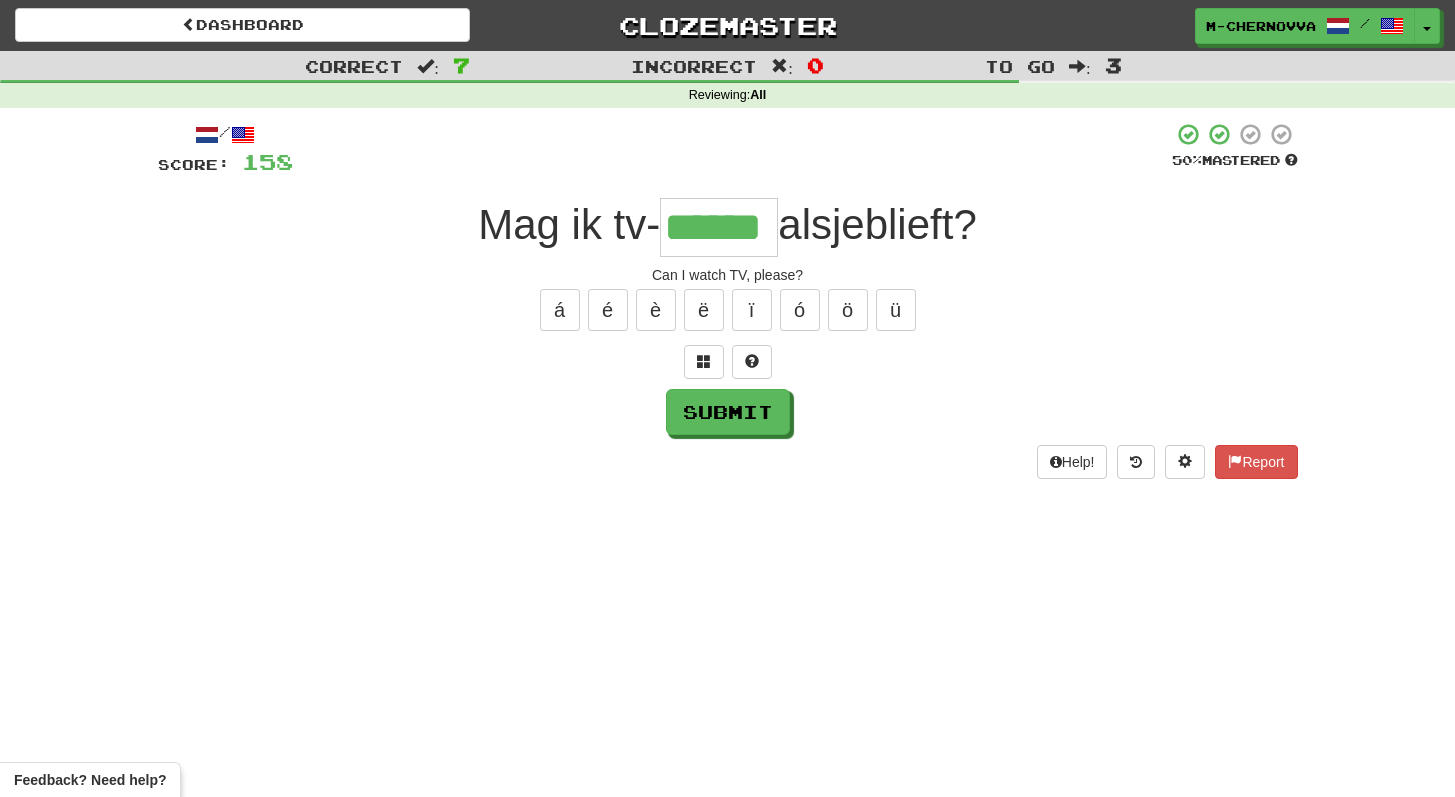 type on "******" 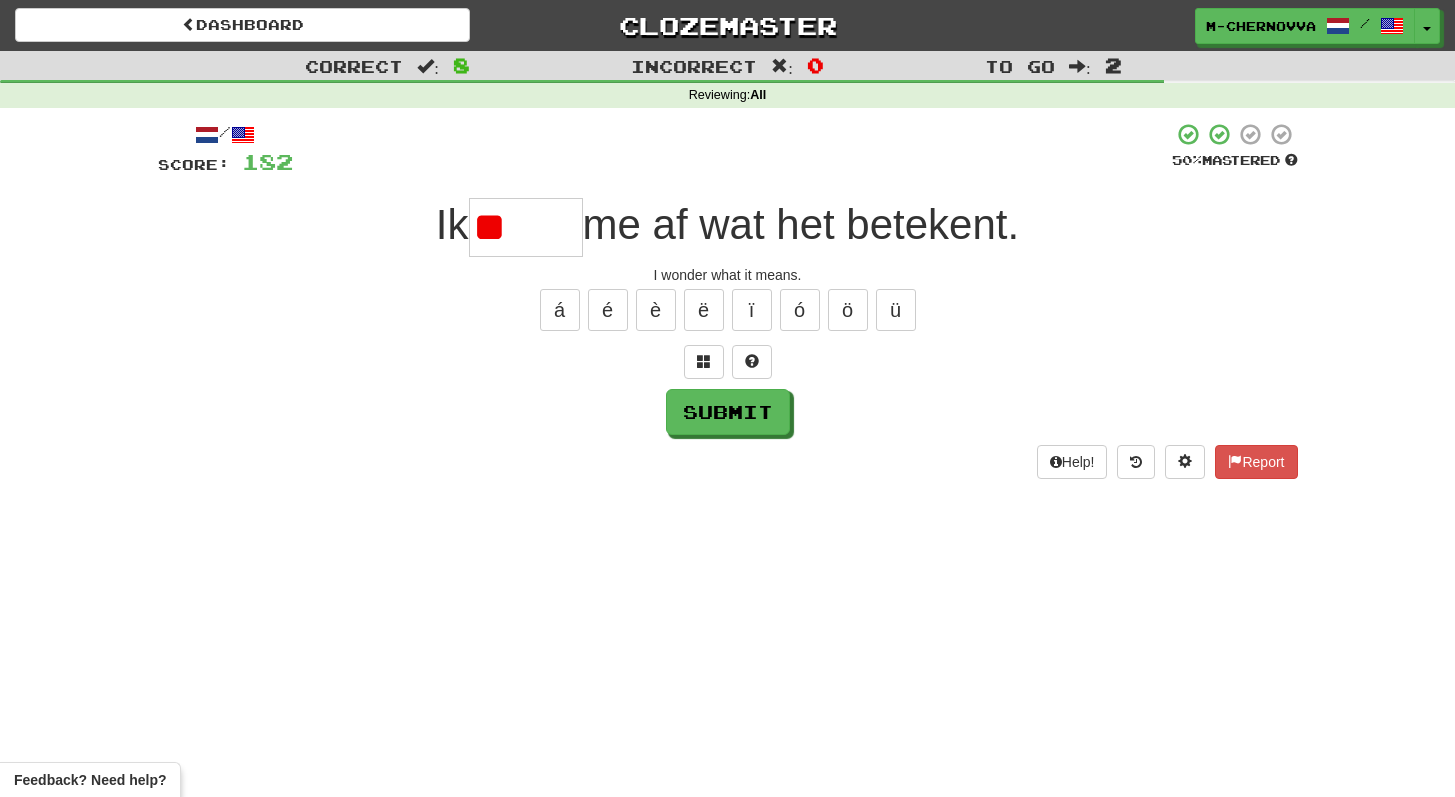 type on "*" 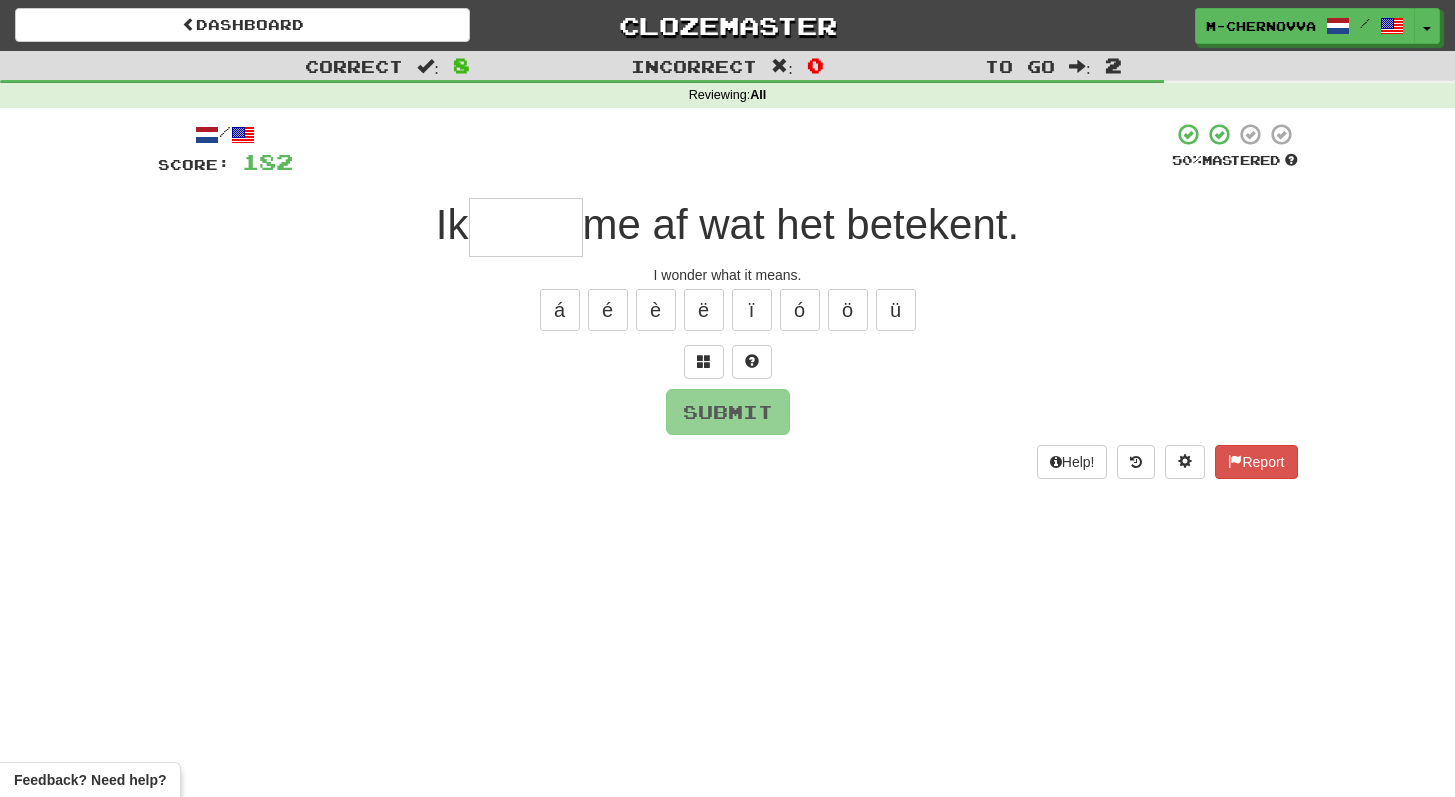 click at bounding box center (728, 362) 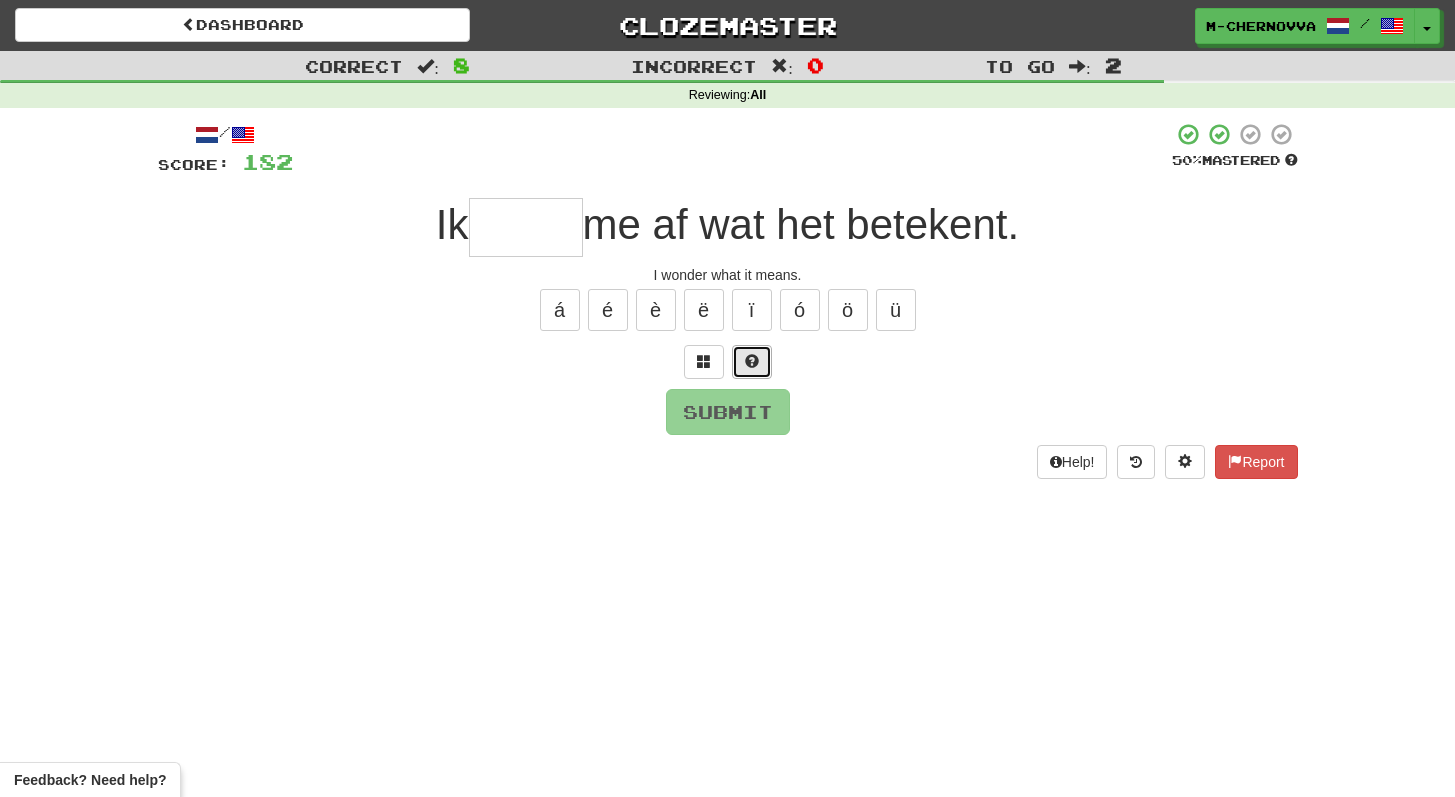 click at bounding box center [752, 361] 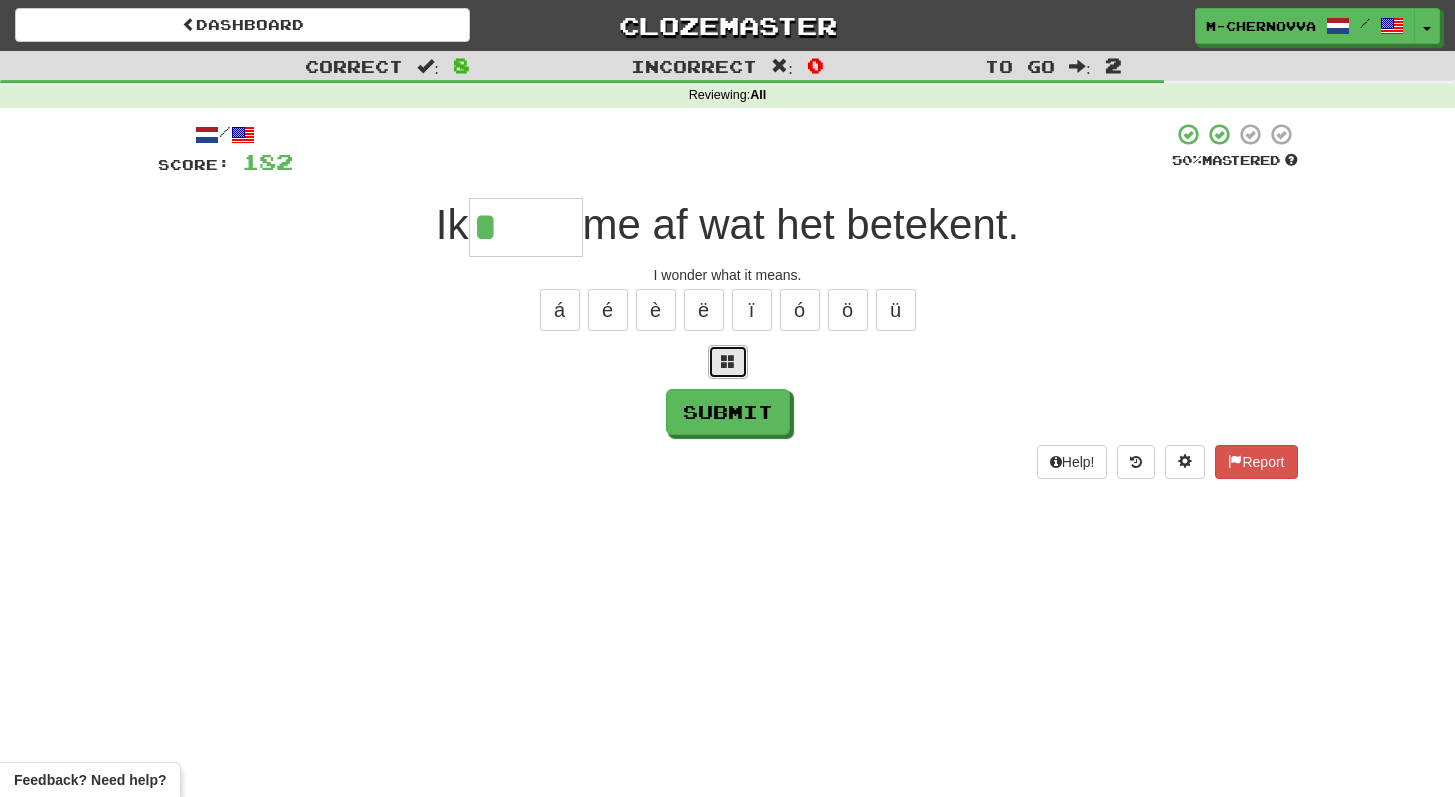 click at bounding box center (728, 361) 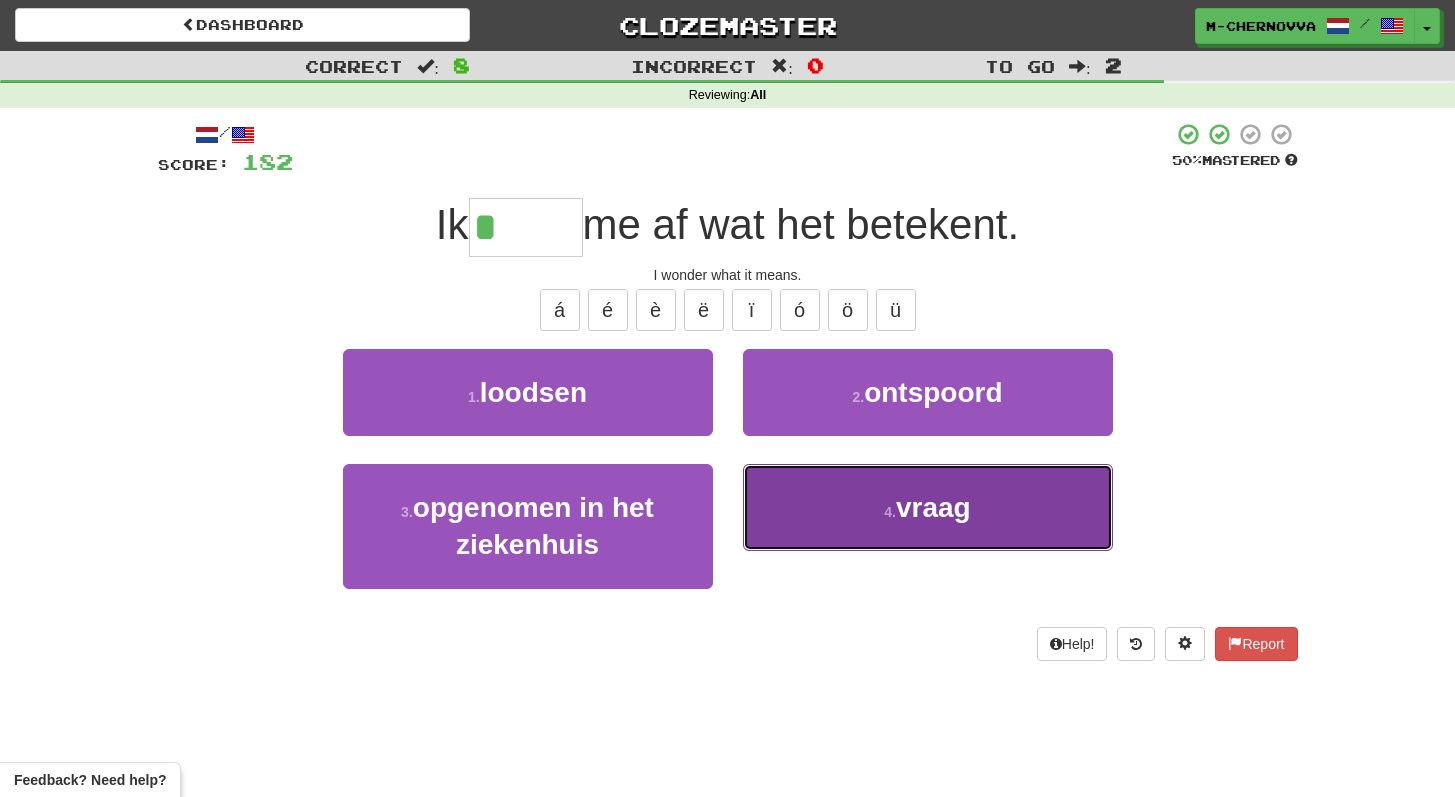 click on "4 .  vraag" at bounding box center [928, 507] 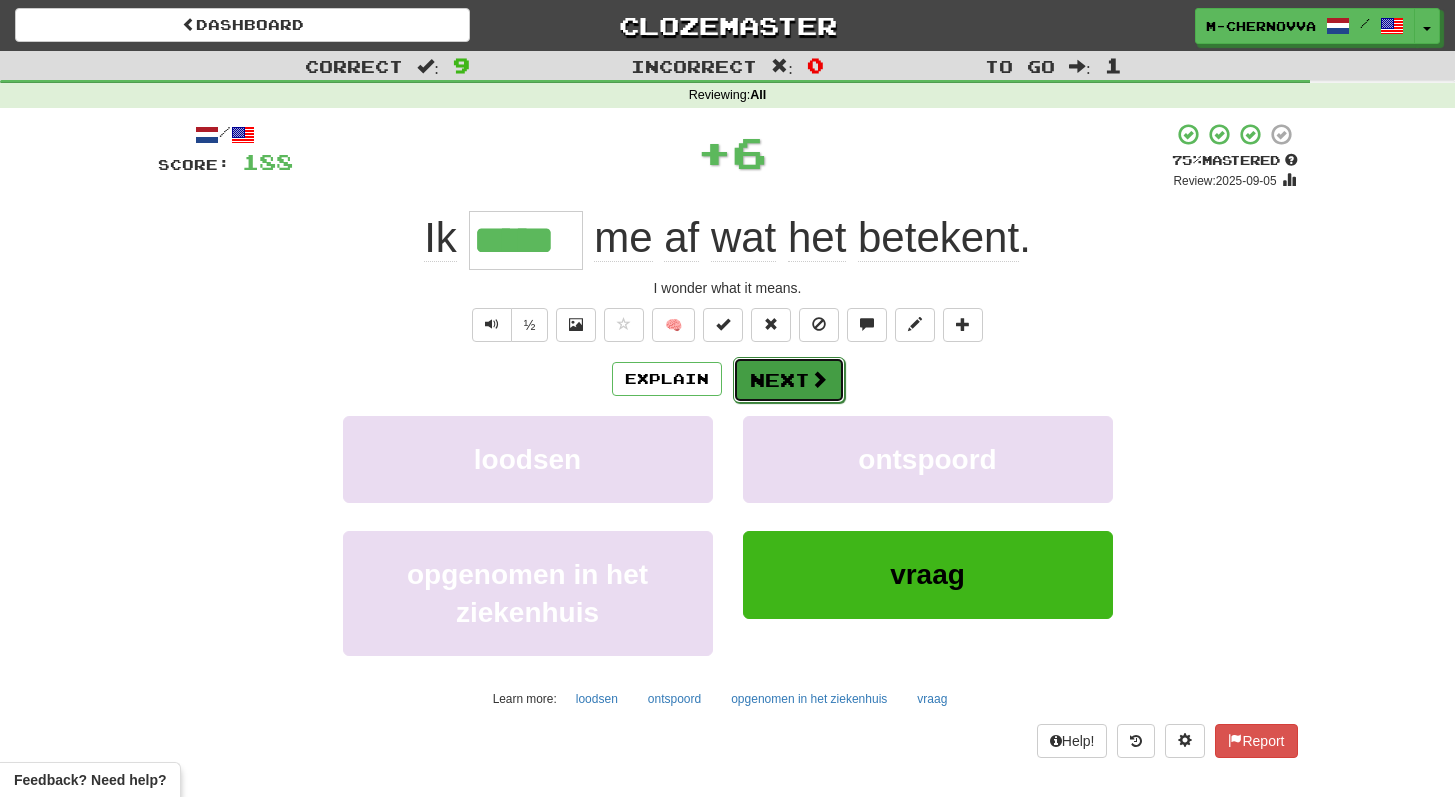 click on "Next" at bounding box center (789, 380) 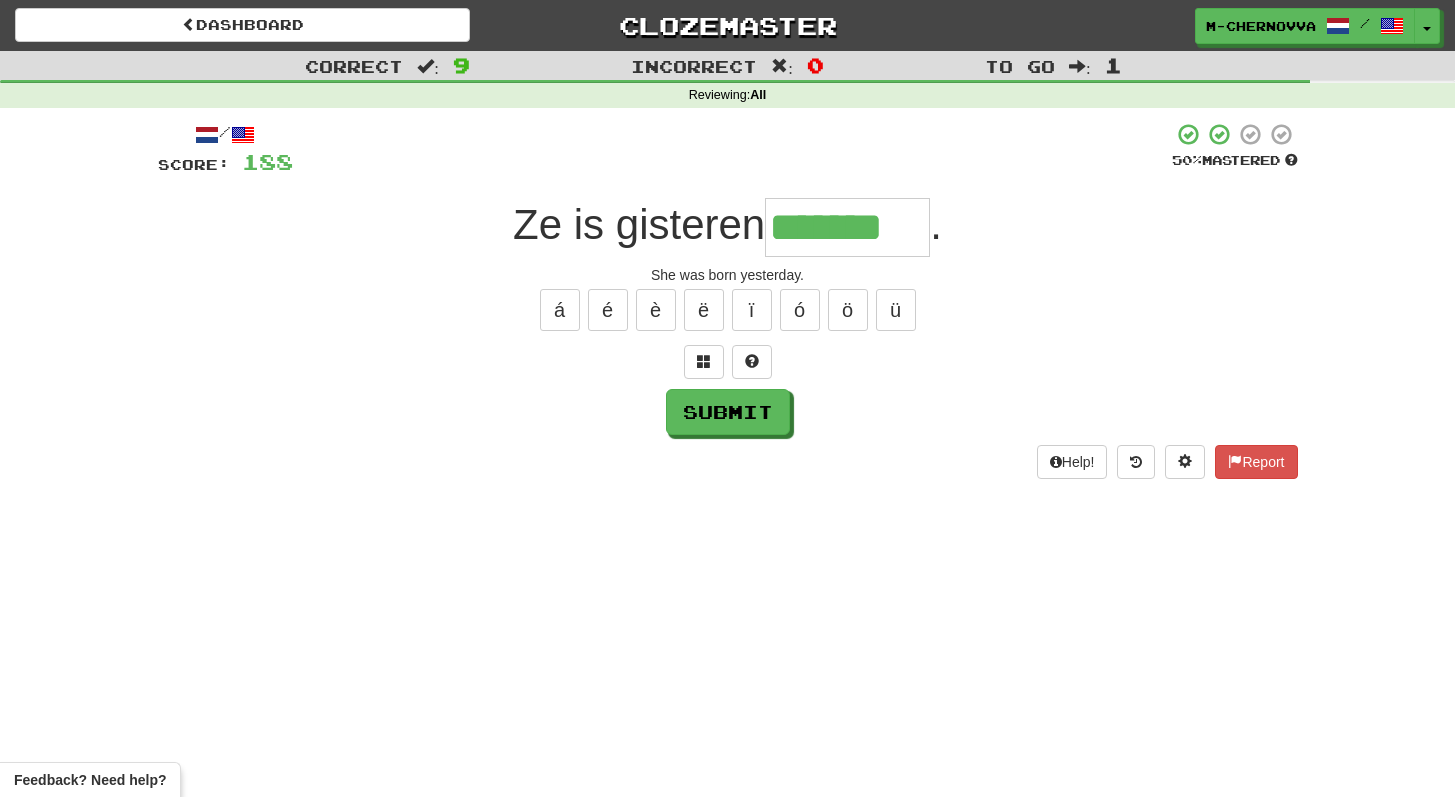 type on "*******" 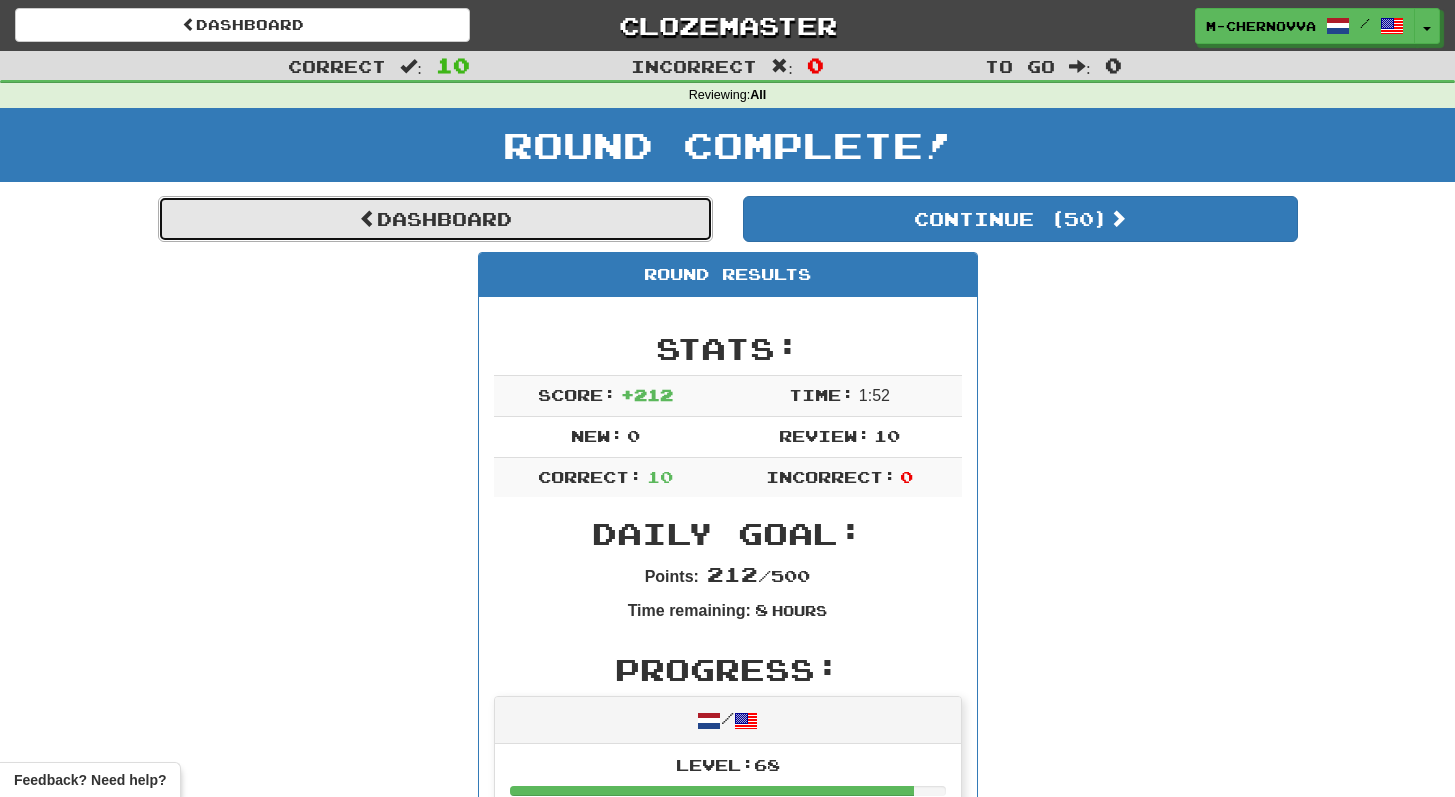 click on "Dashboard" at bounding box center [435, 219] 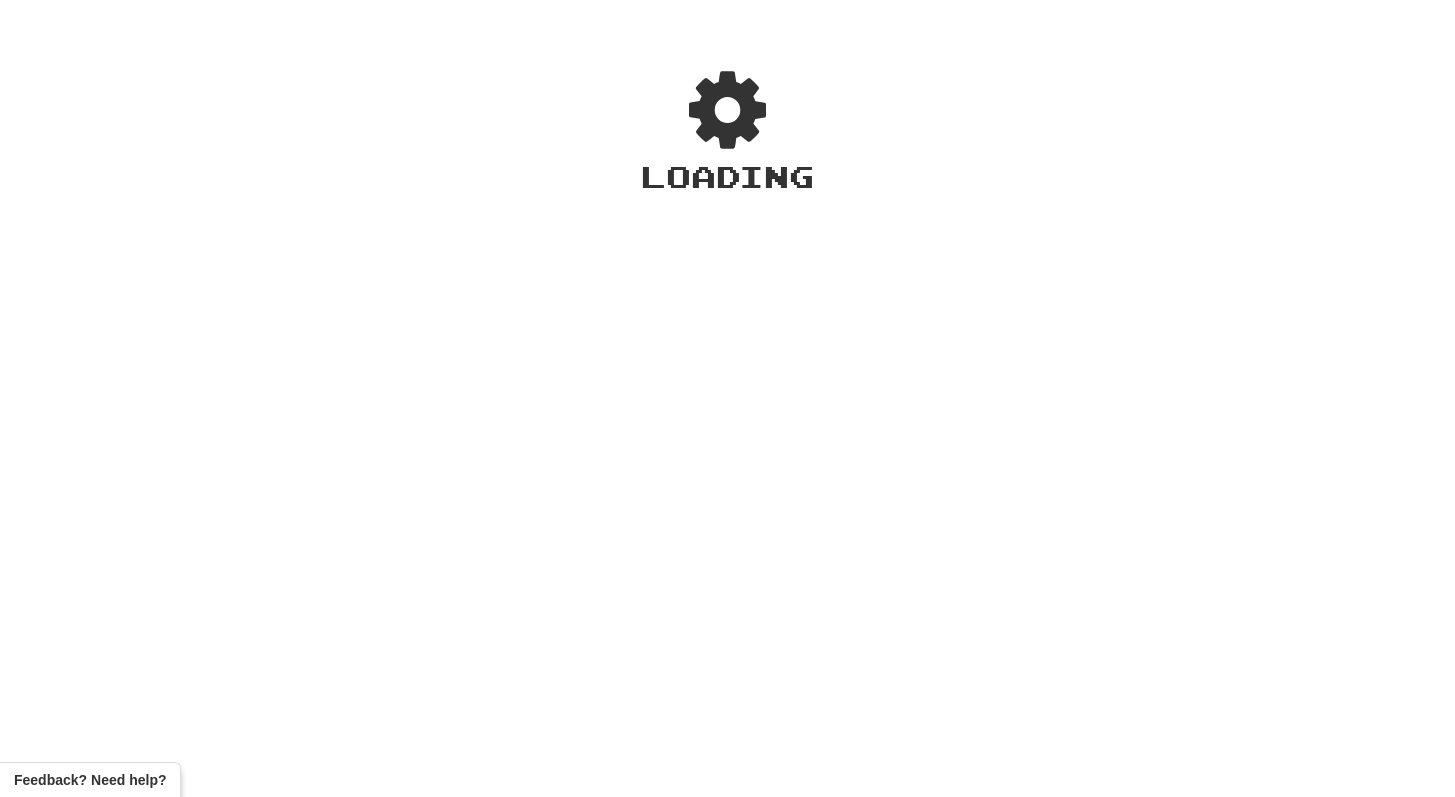 scroll, scrollTop: 0, scrollLeft: 0, axis: both 